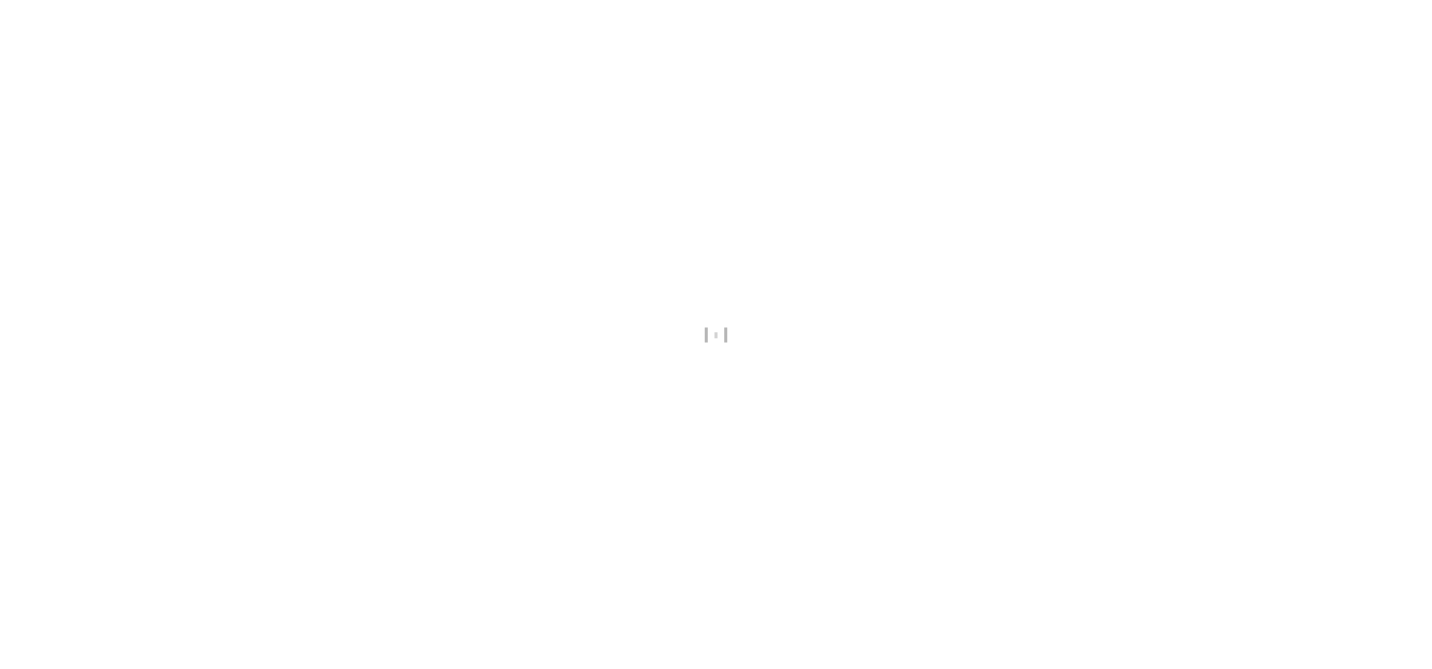 scroll, scrollTop: 0, scrollLeft: 0, axis: both 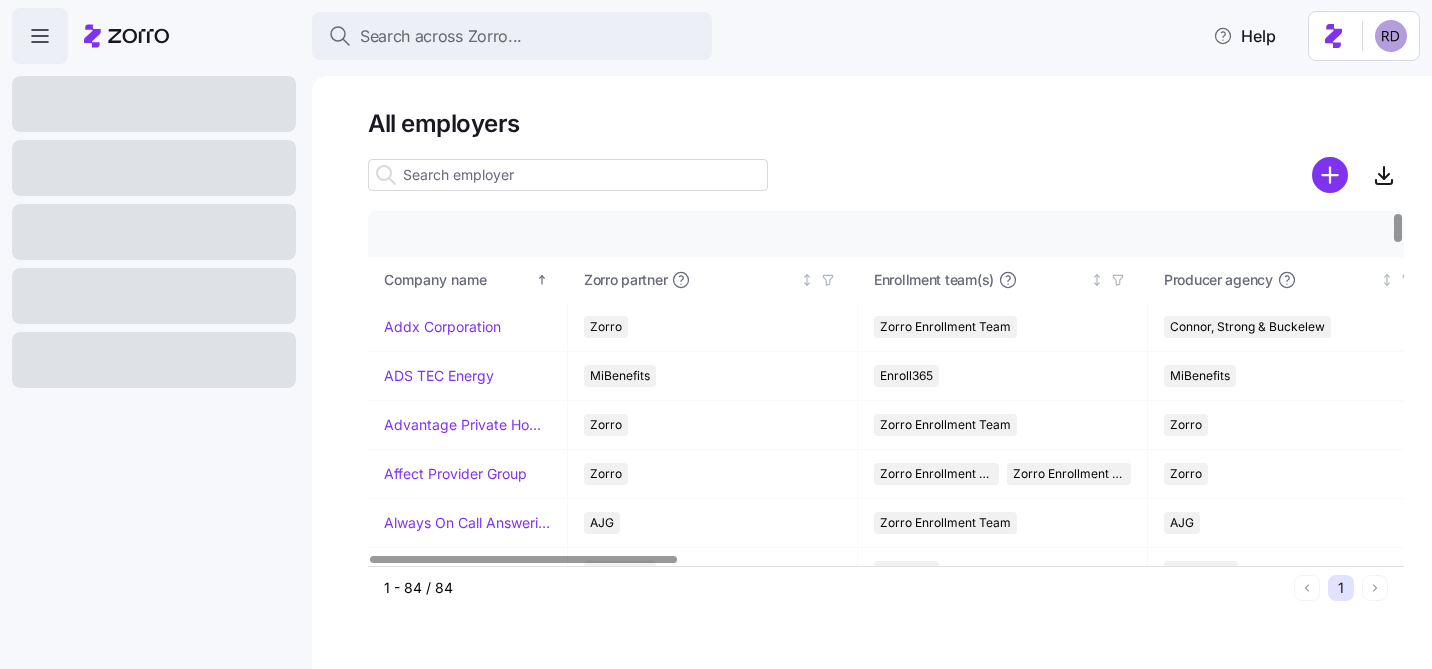 click at bounding box center (568, 175) 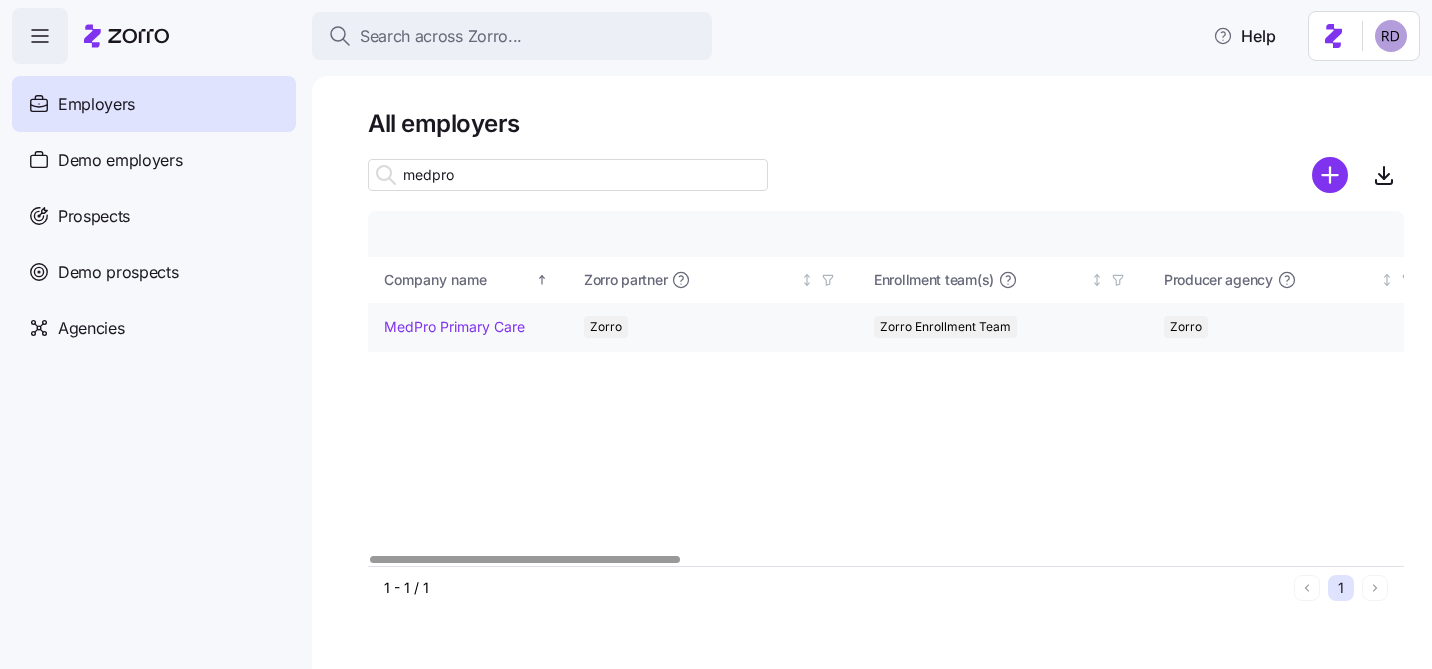 type on "medpro" 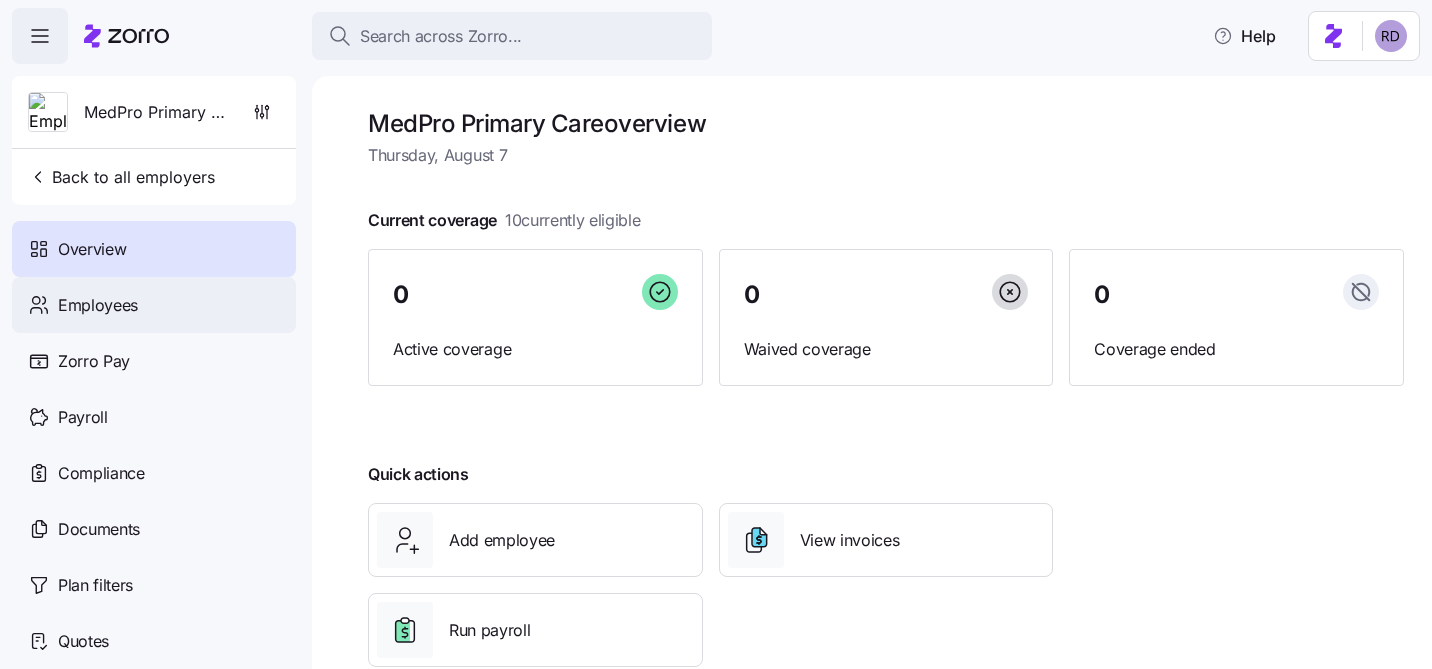 click on "Employees" at bounding box center [154, 305] 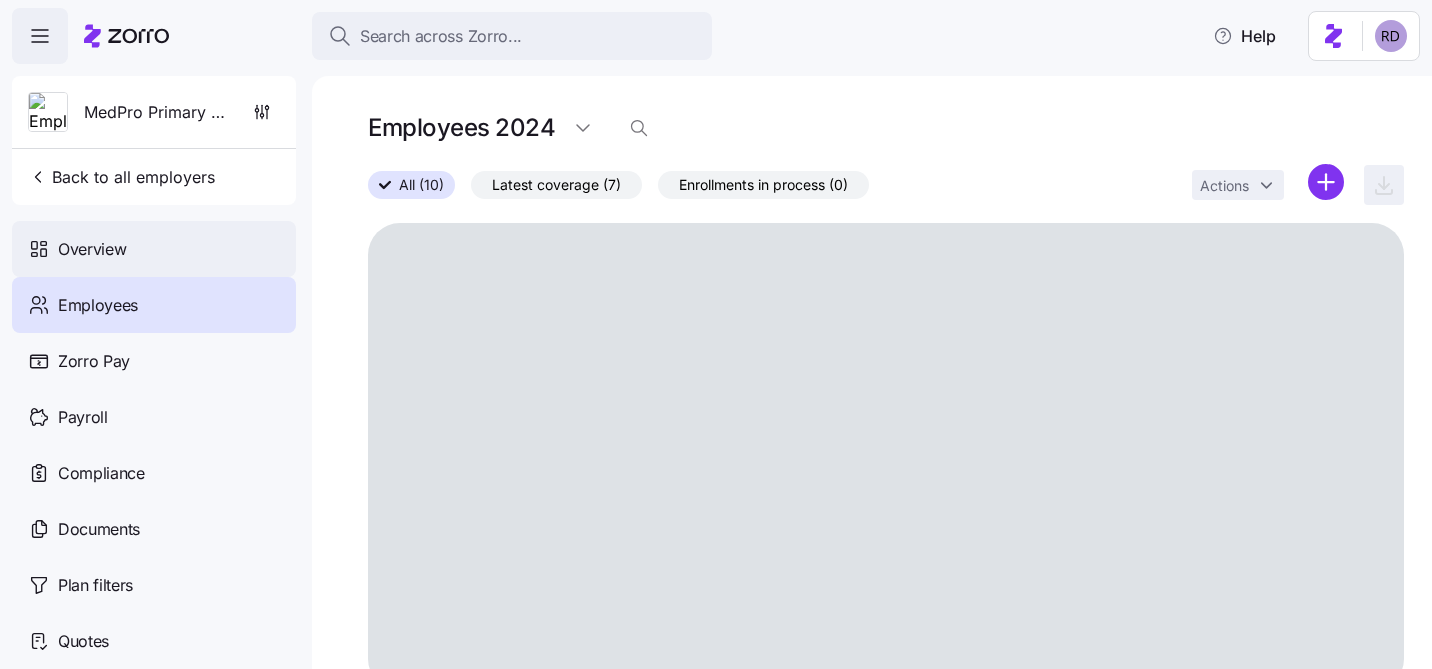click on "Overview" at bounding box center [154, 249] 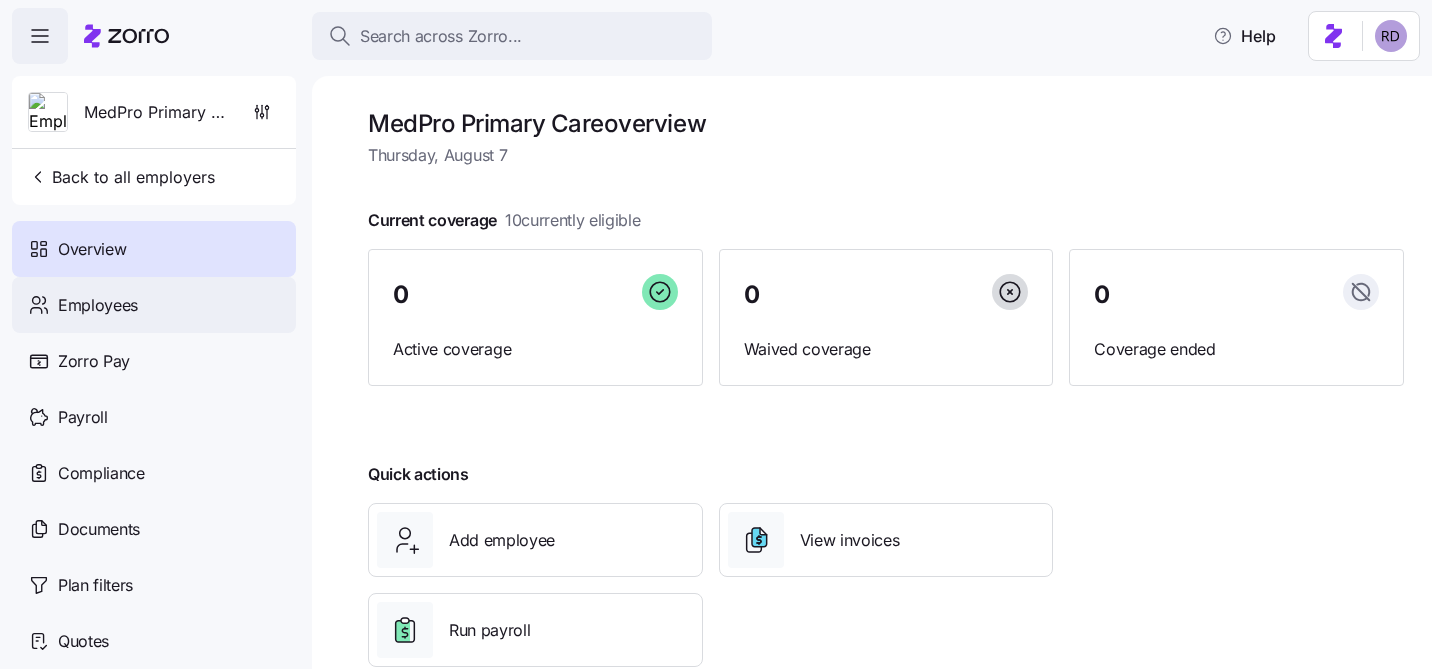 click on "Employees" at bounding box center (154, 305) 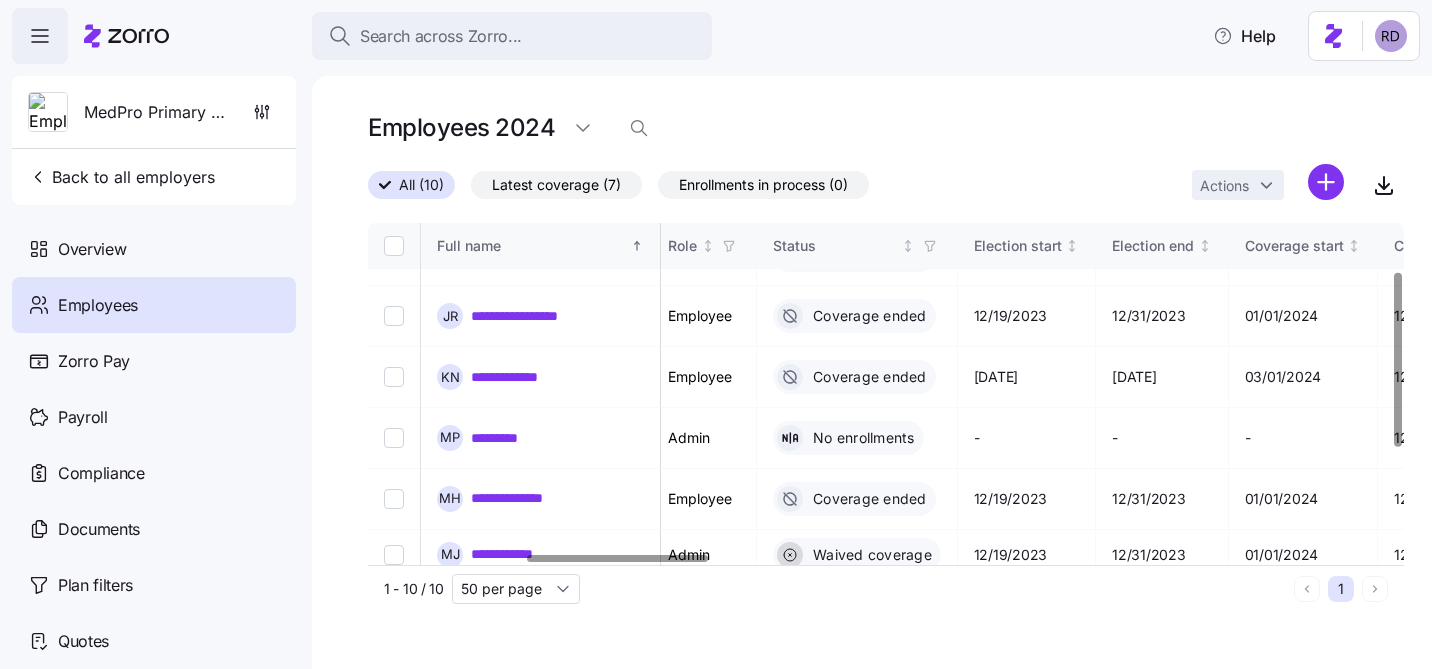 scroll, scrollTop: 116, scrollLeft: 902, axis: both 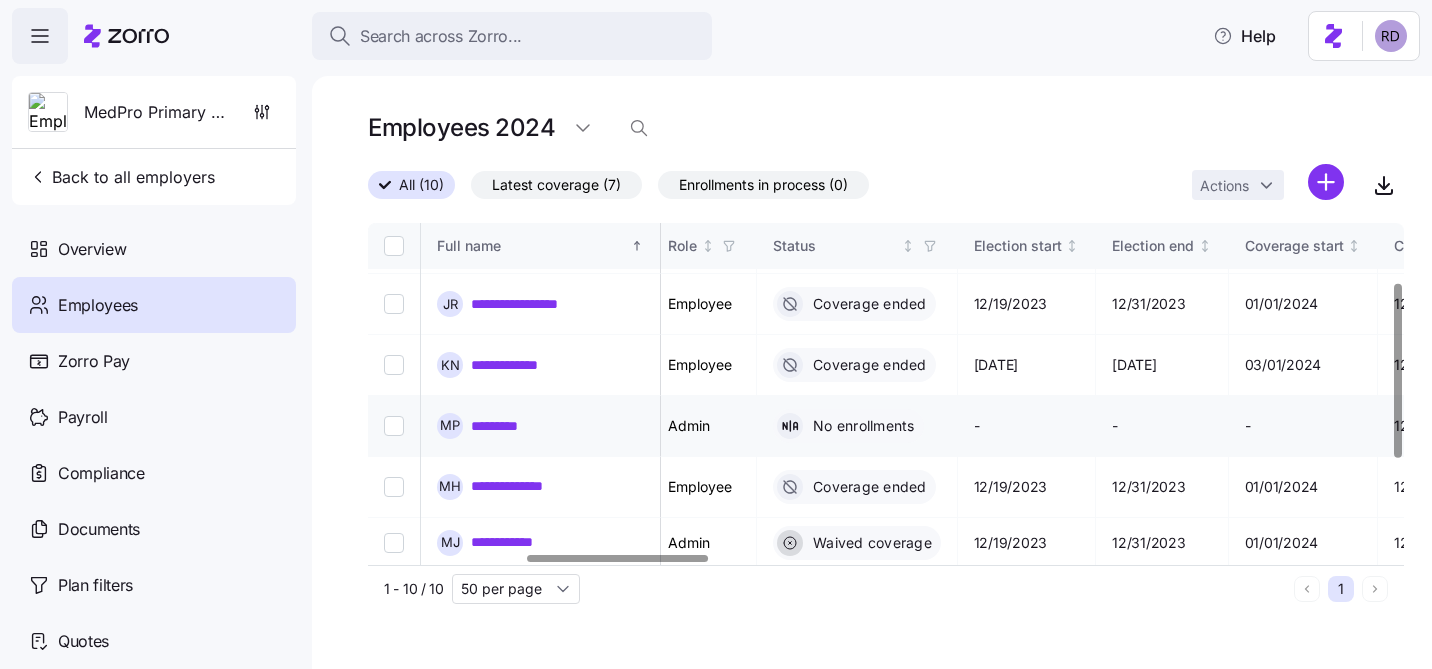 click at bounding box center (394, 426) 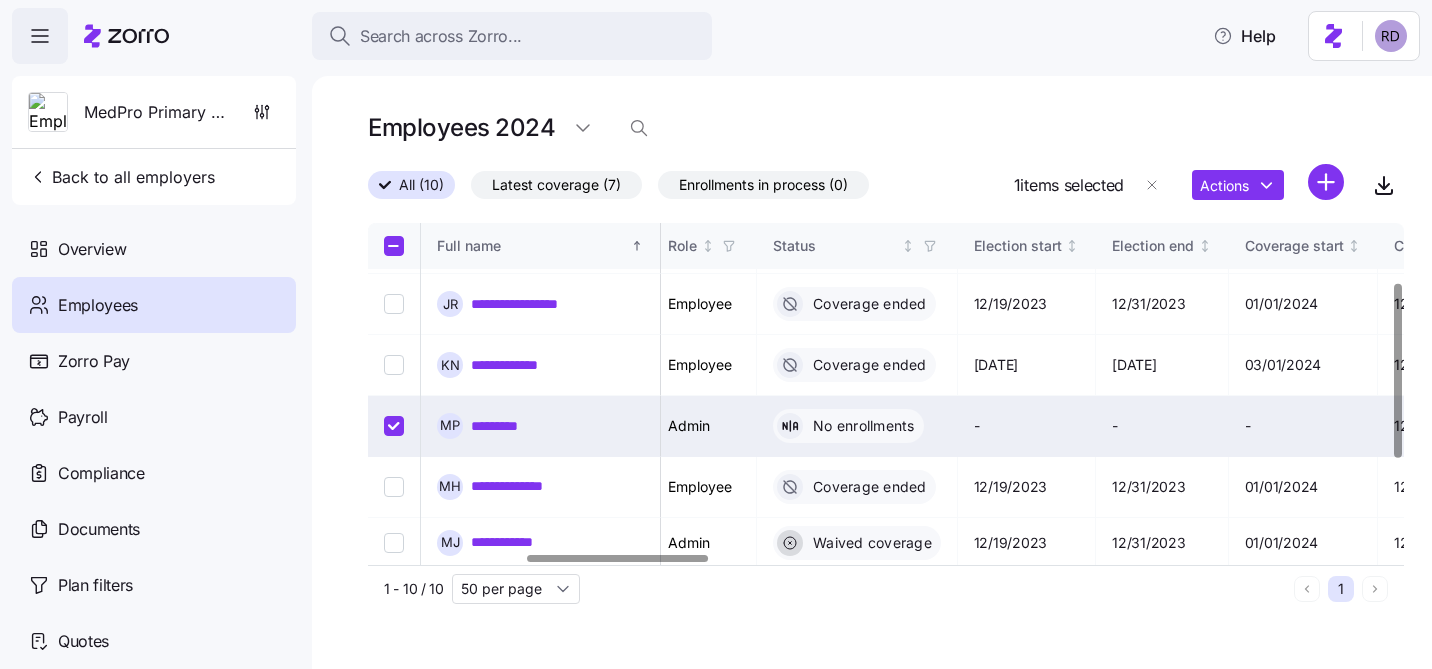 scroll, scrollTop: 0, scrollLeft: 902, axis: horizontal 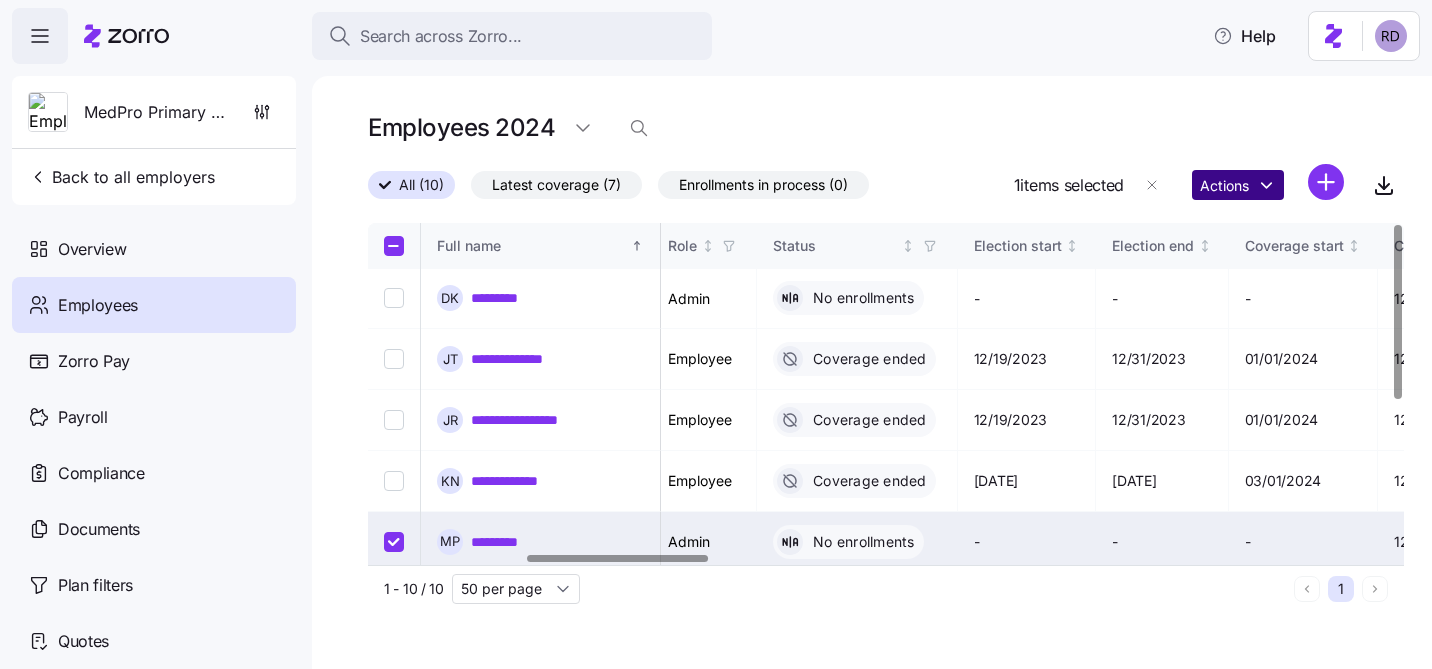 click on "**********" at bounding box center (716, 328) 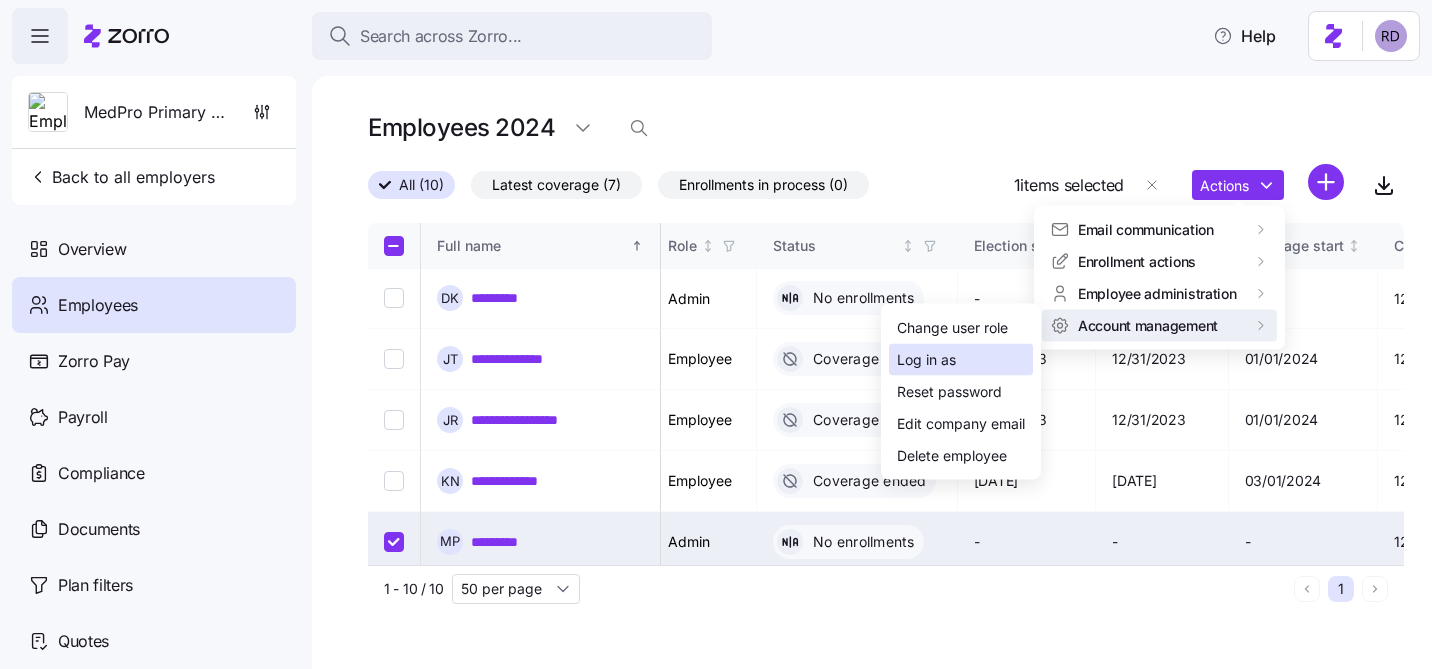 click on "Log in as" at bounding box center (961, 360) 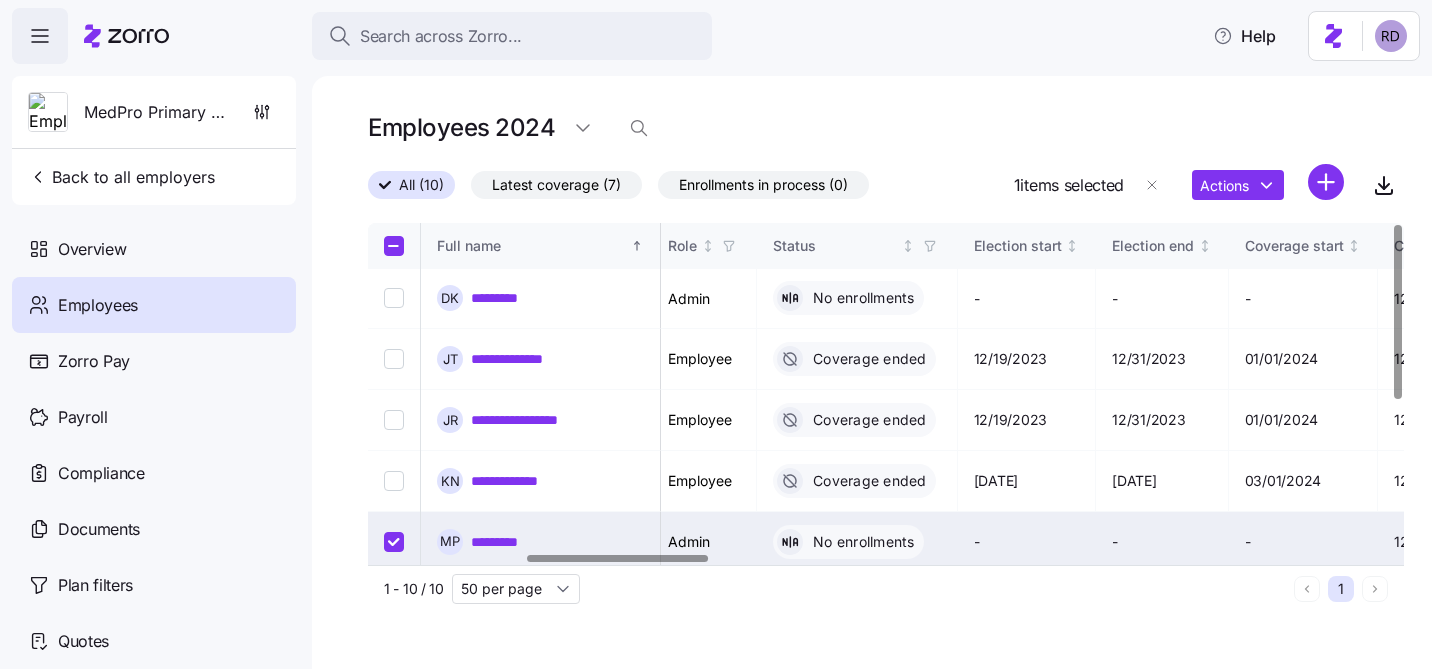 click on "**********" at bounding box center [716, 328] 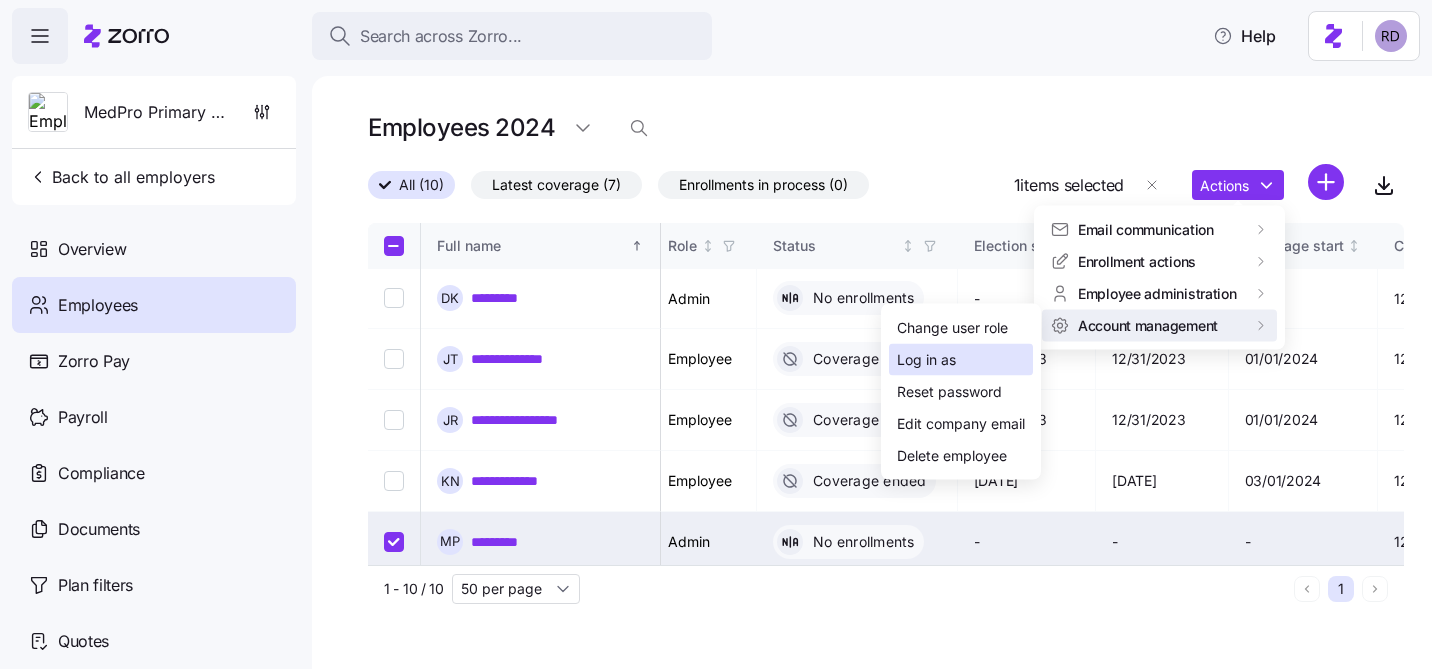 click on "Log in as" at bounding box center [961, 360] 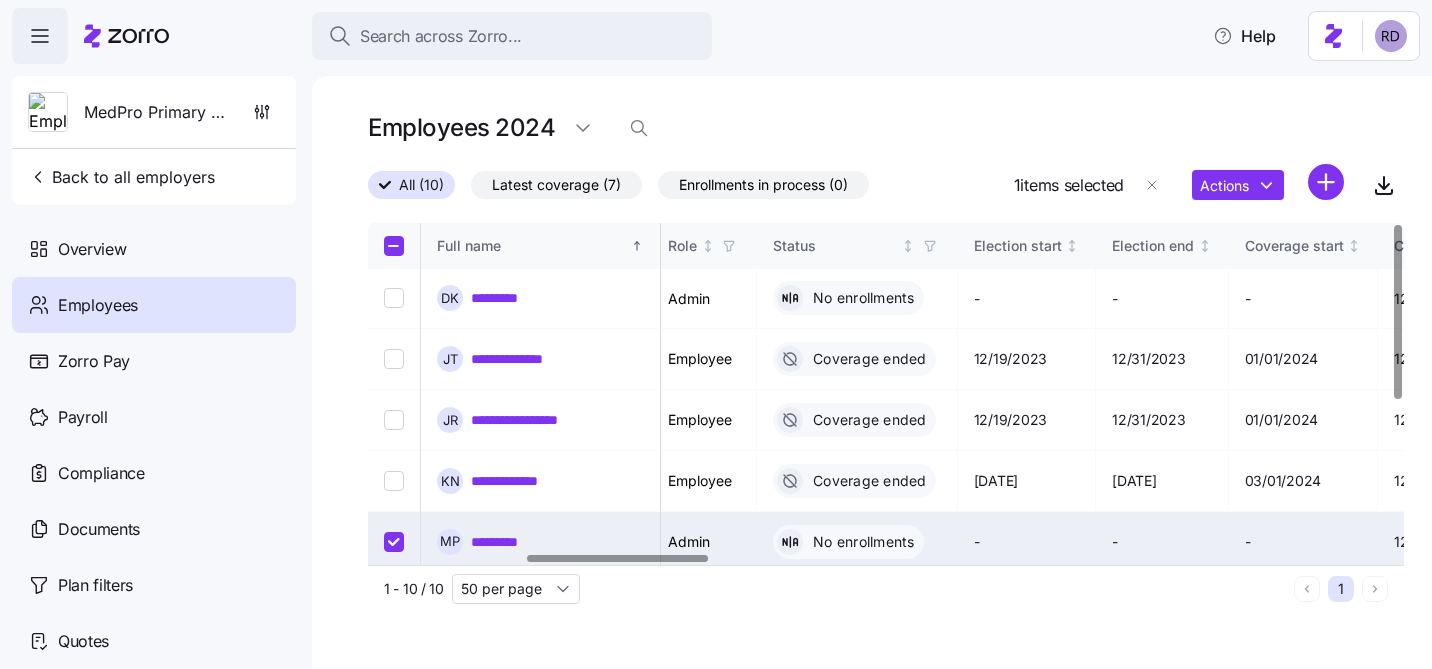 click at bounding box center (394, 542) 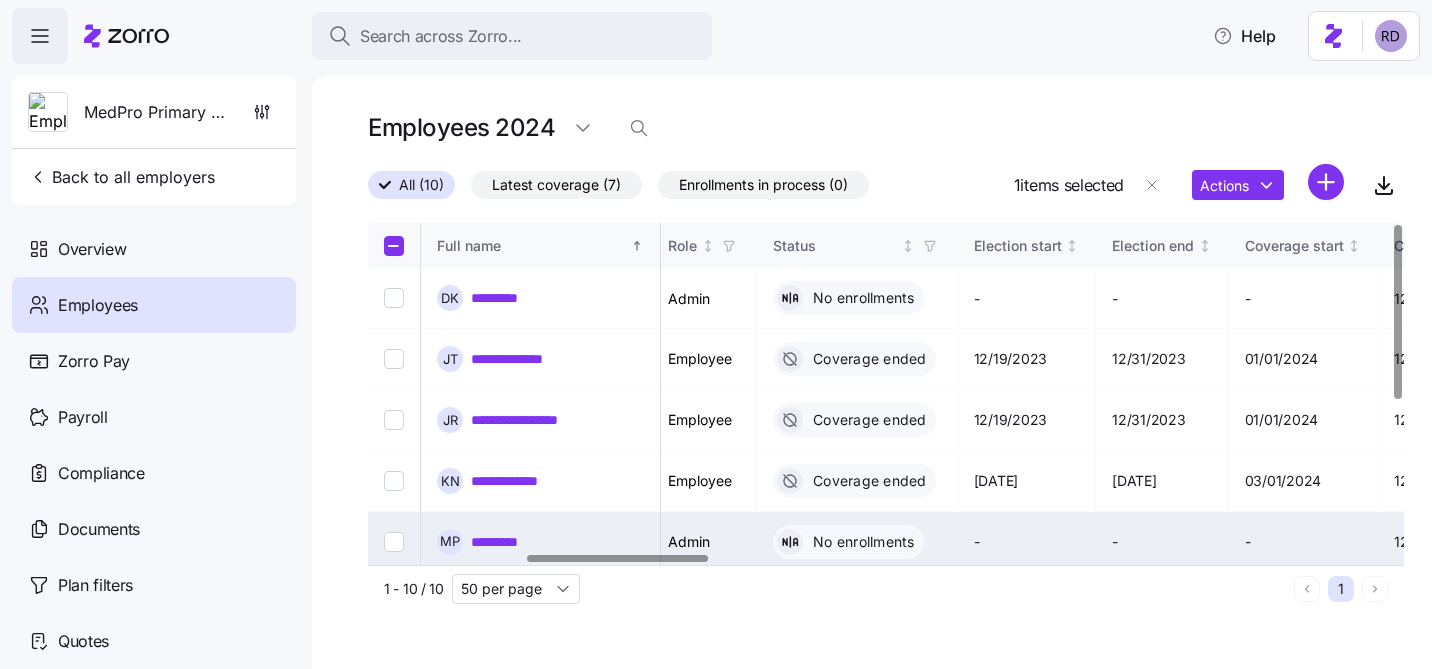 checkbox on "false" 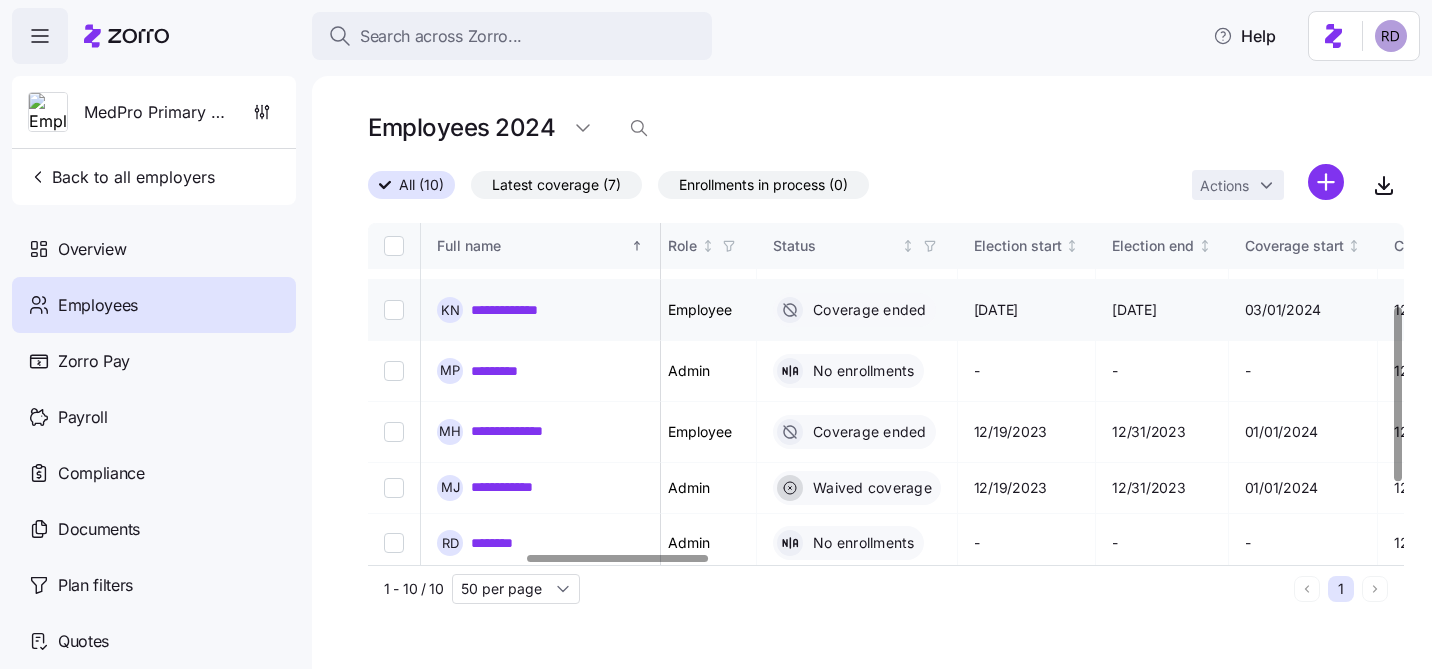 scroll, scrollTop: 301, scrollLeft: 902, axis: both 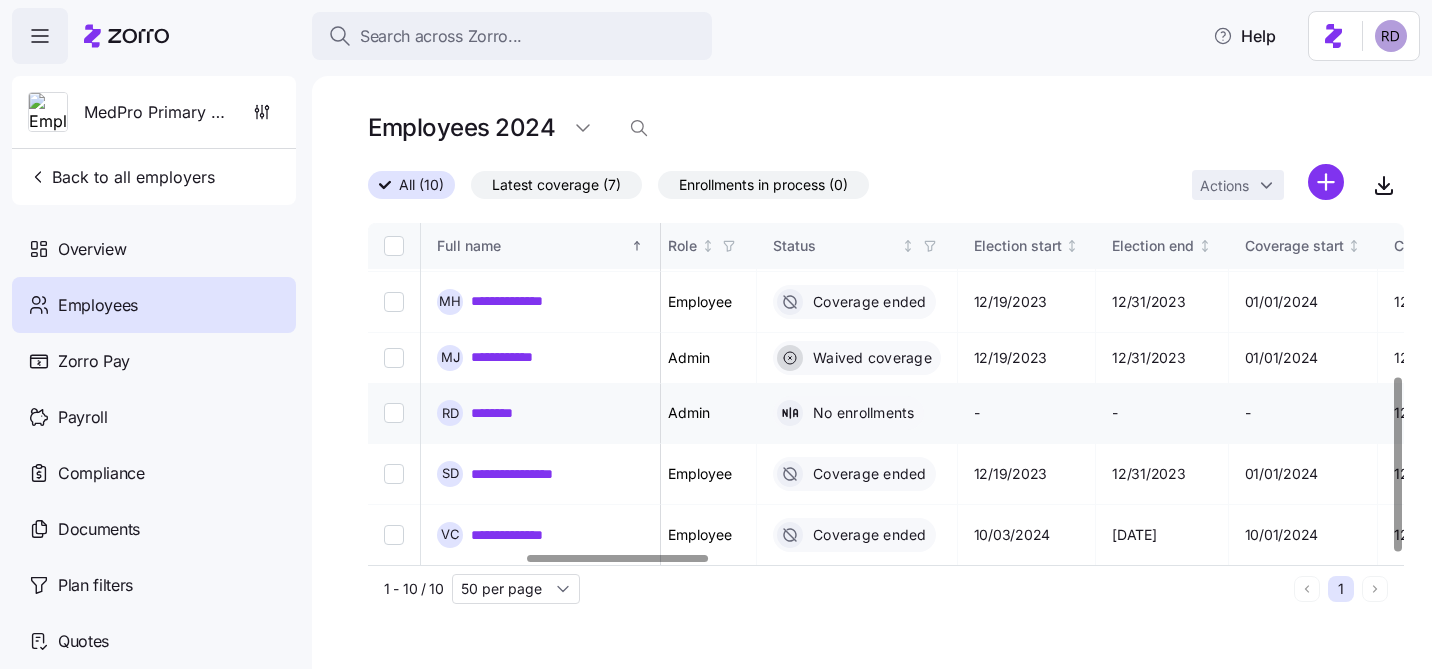 click at bounding box center [394, 413] 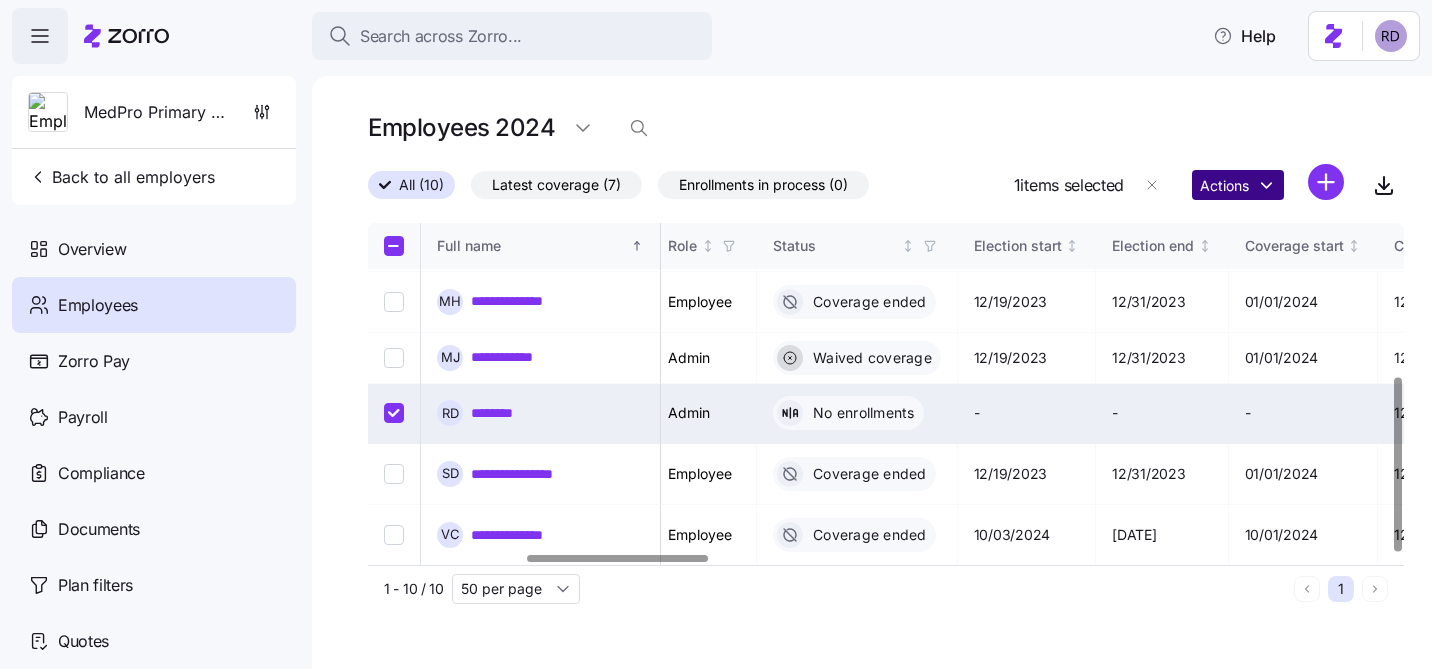 click on "**********" at bounding box center (716, 328) 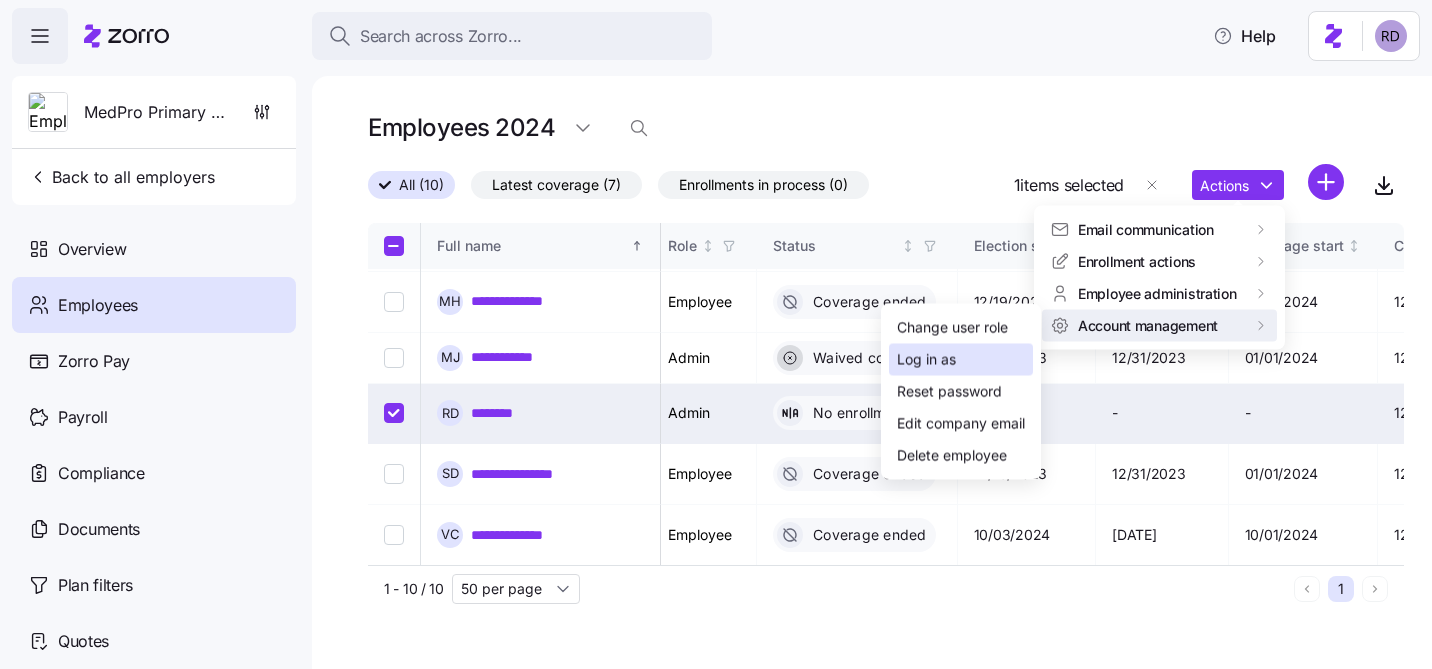 click on "Log in as" at bounding box center [961, 360] 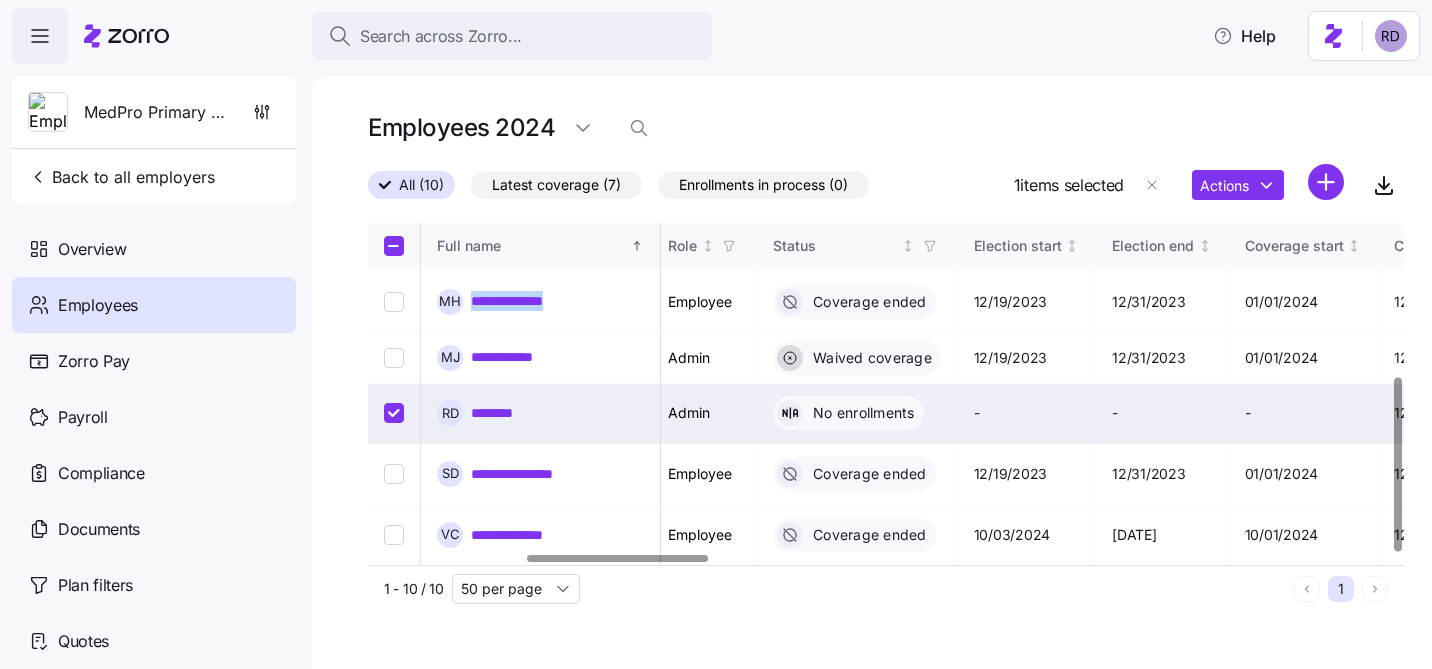 click at bounding box center [394, 413] 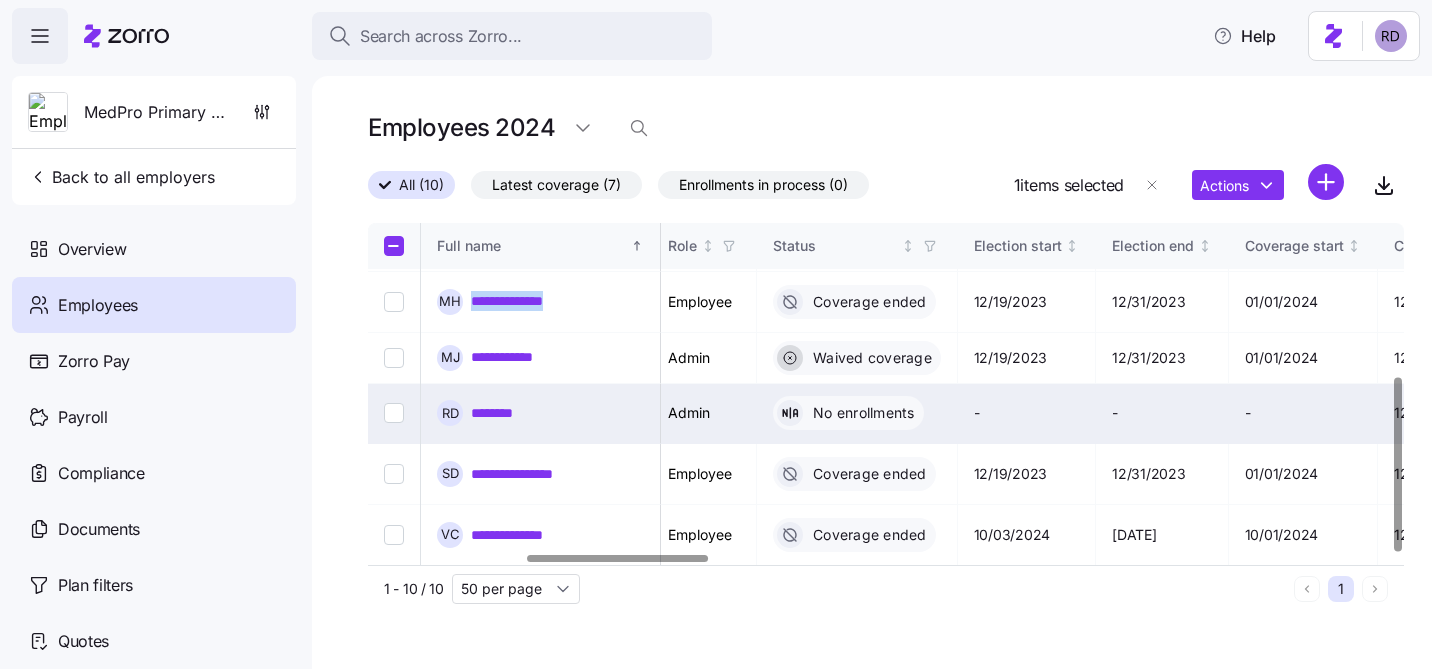 checkbox on "false" 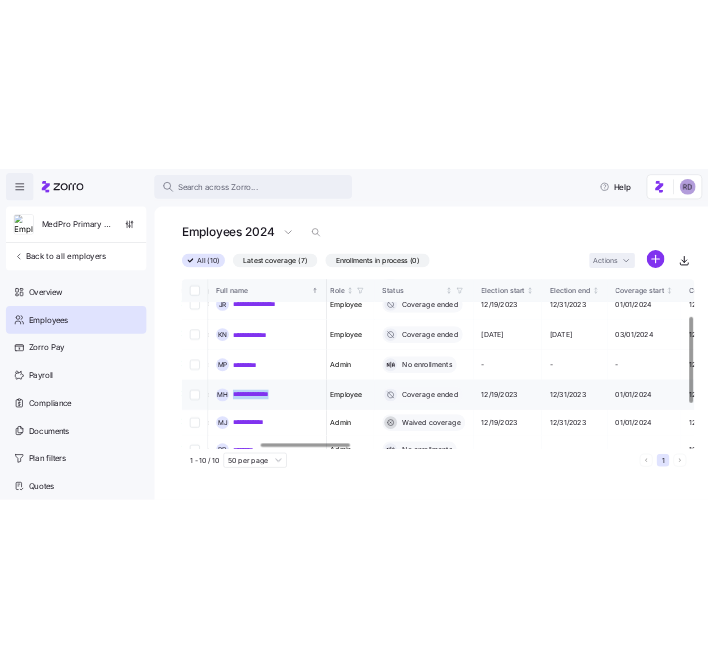 scroll, scrollTop: 300, scrollLeft: 902, axis: both 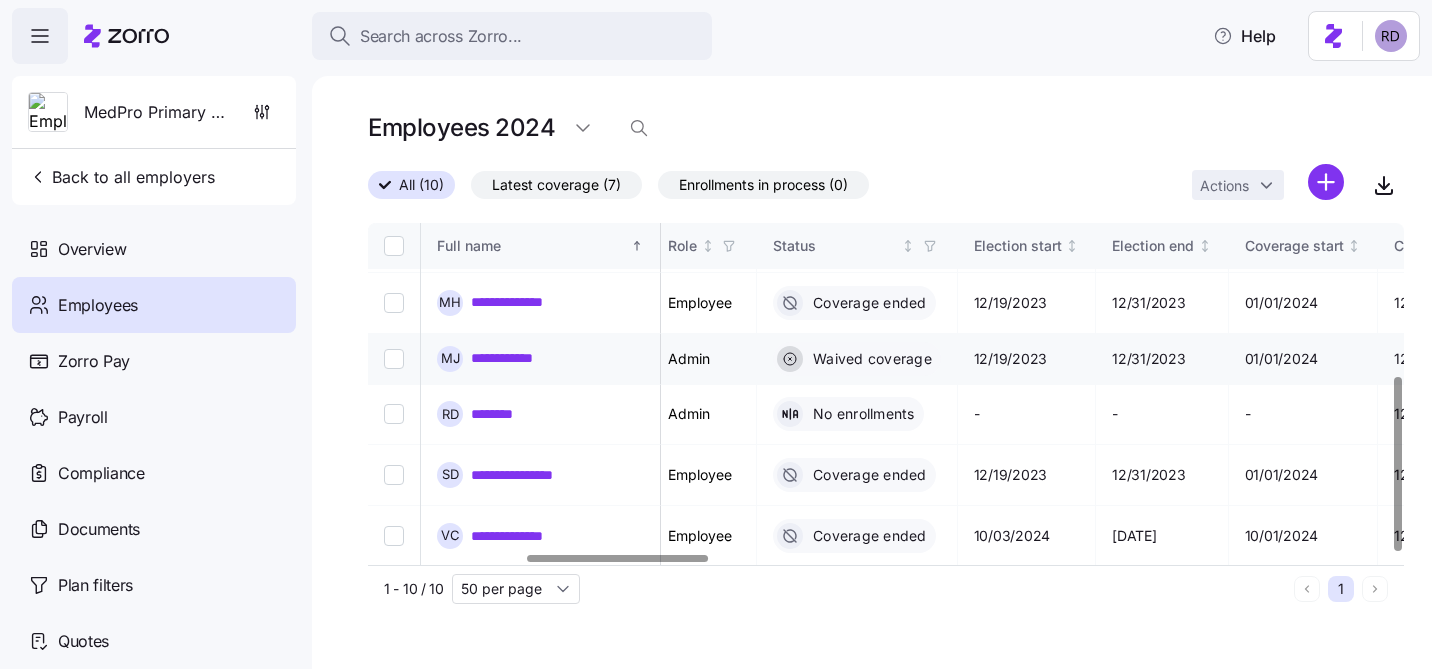 click on "Admin" at bounding box center (704, 359) 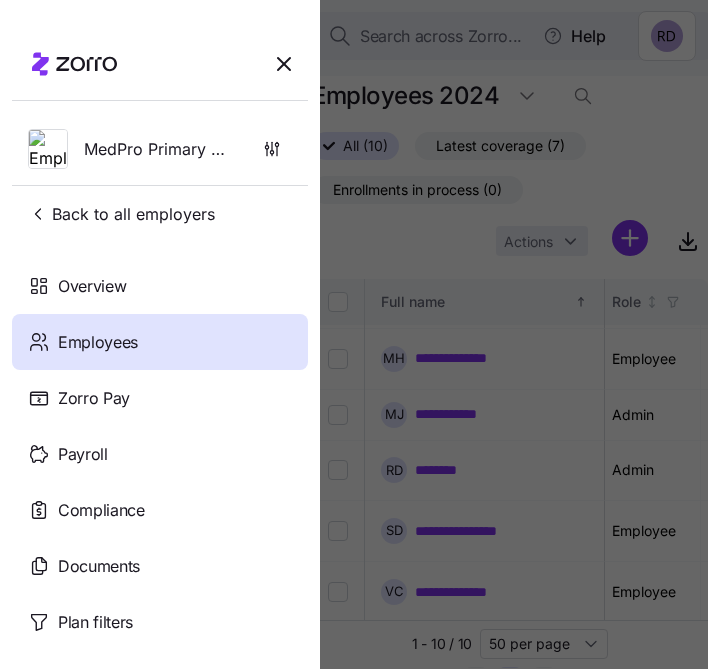 click 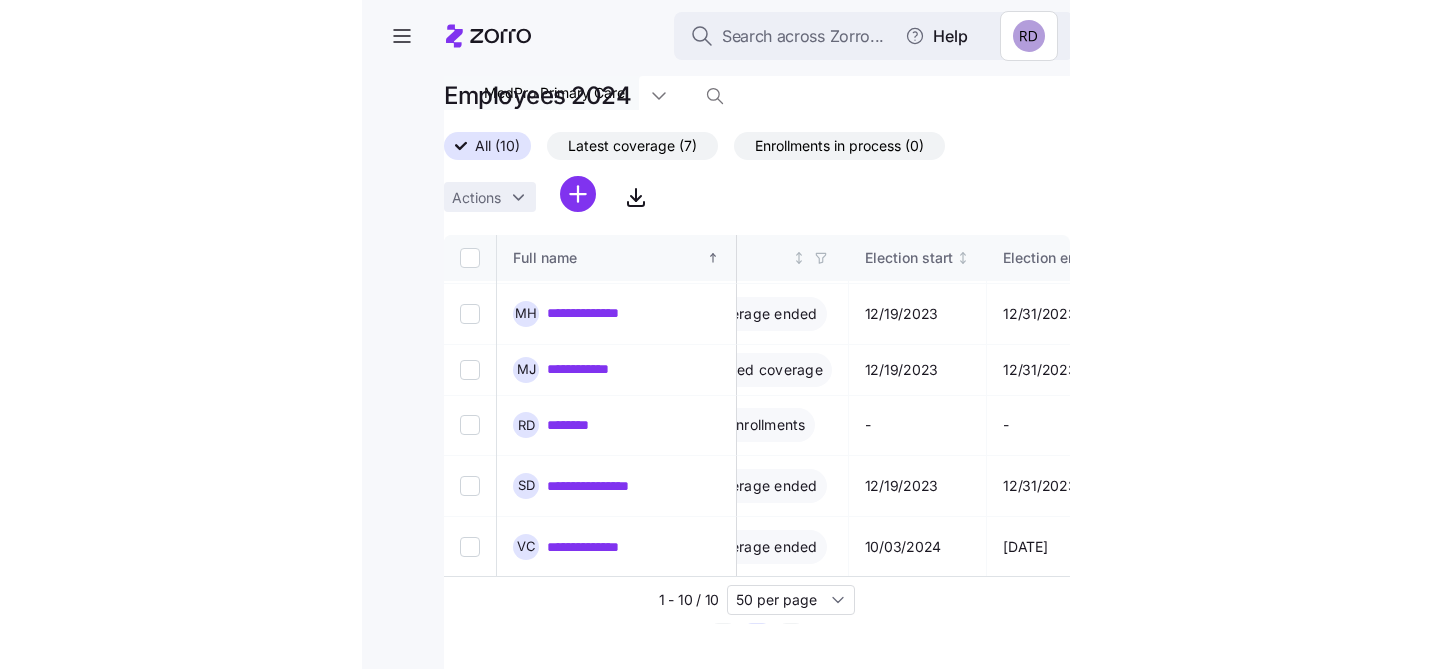 scroll, scrollTop: 301, scrollLeft: 1092, axis: both 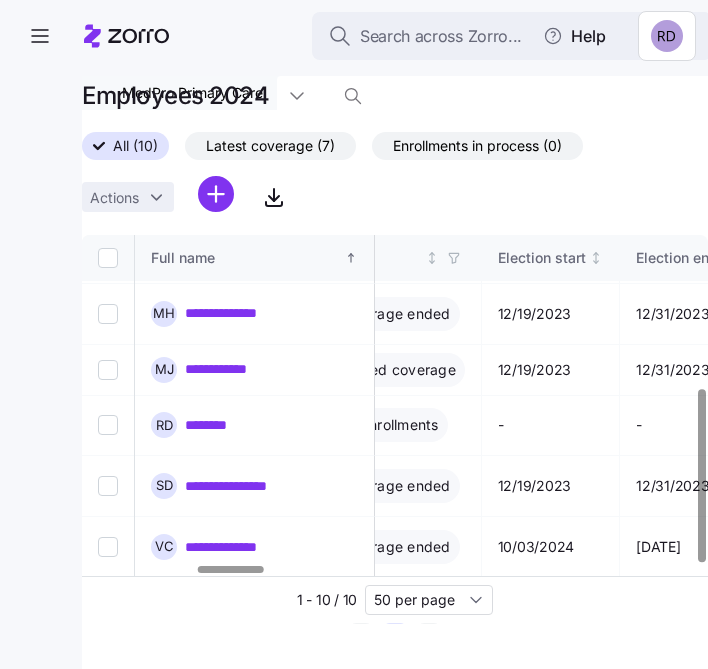 click on "Employees 2024" at bounding box center [395, 104] 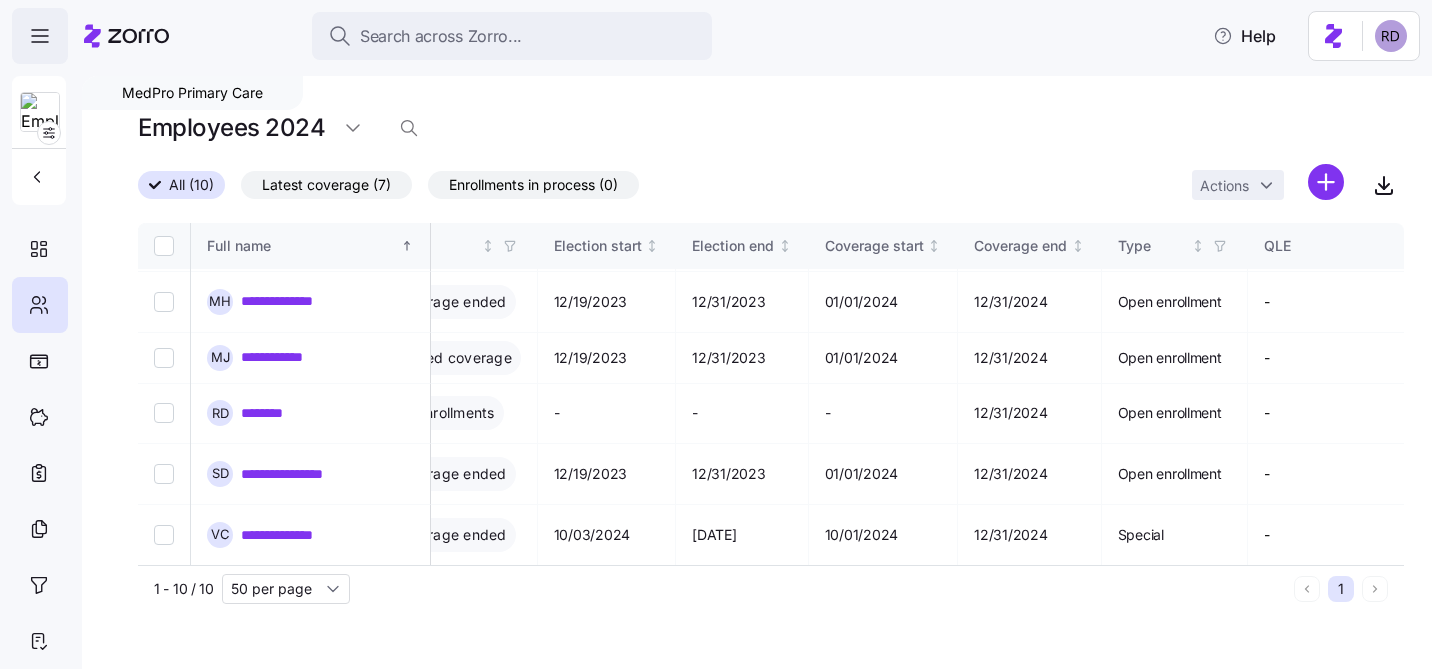 click at bounding box center [40, 36] 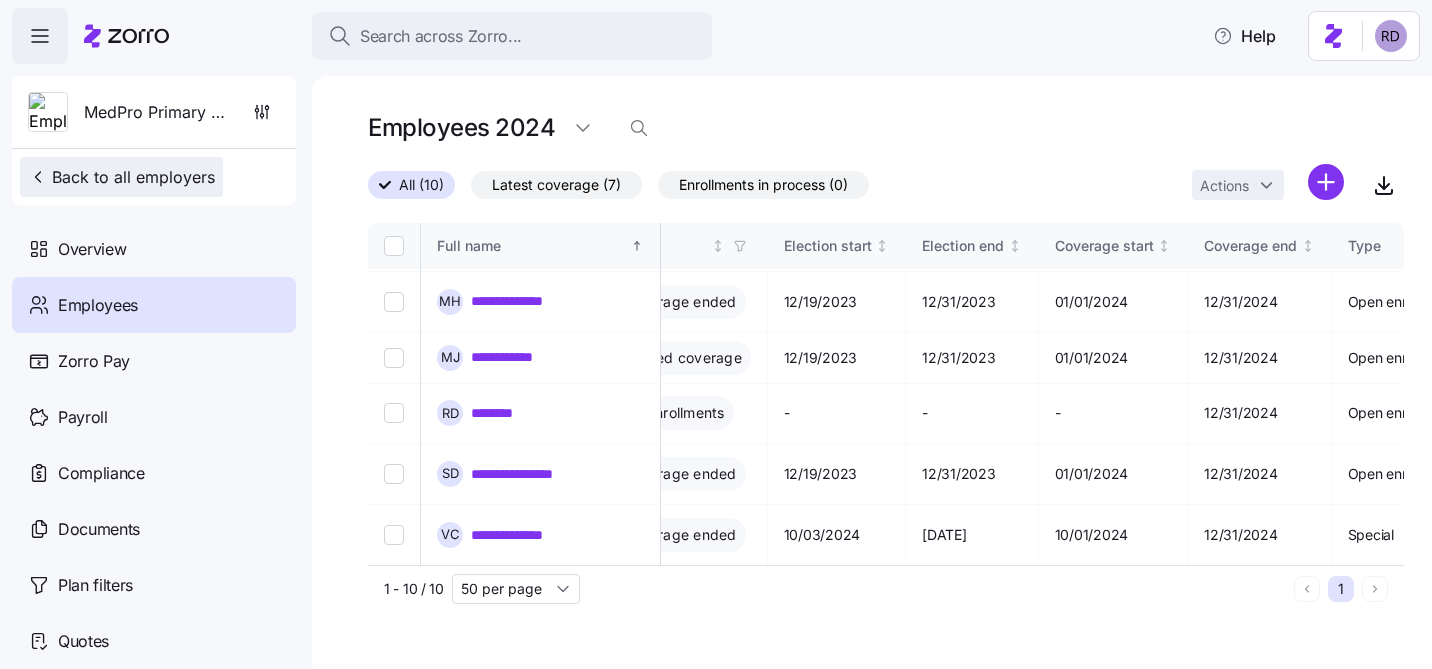 click on "Back to all employers" at bounding box center [121, 177] 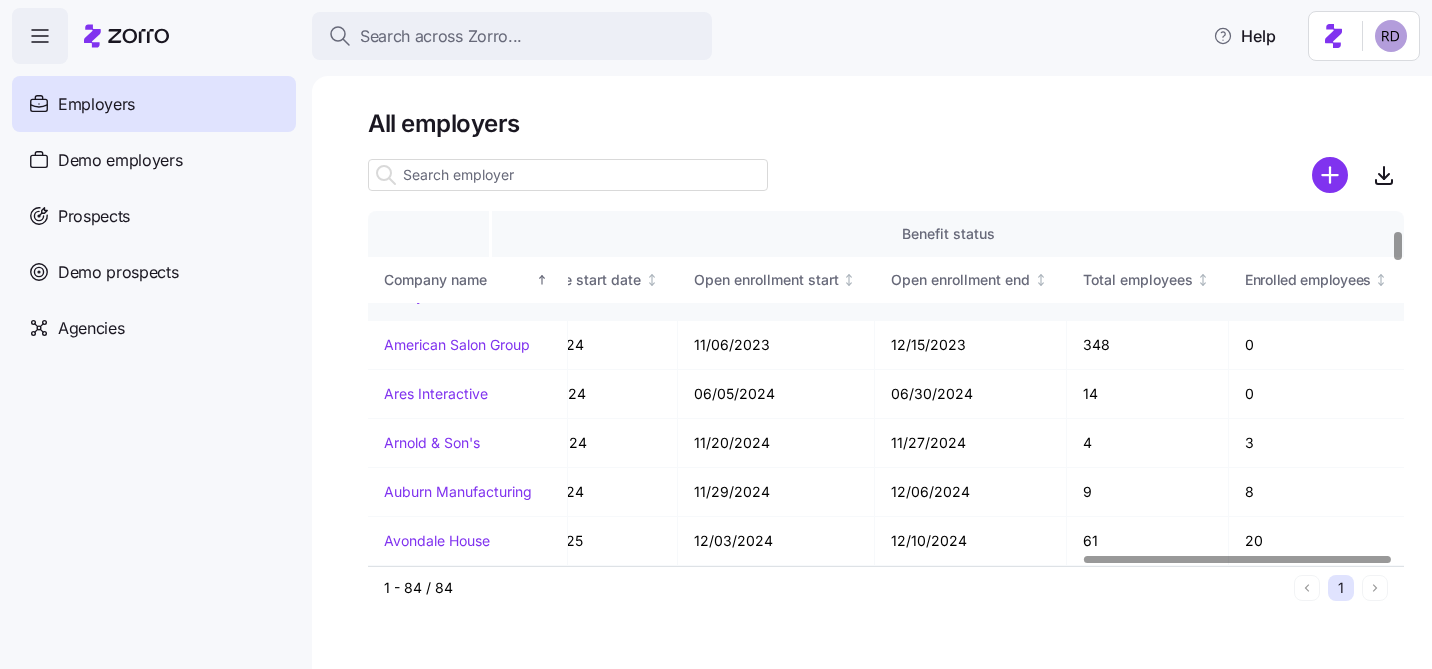 scroll, scrollTop: 224, scrollLeft: 2416, axis: both 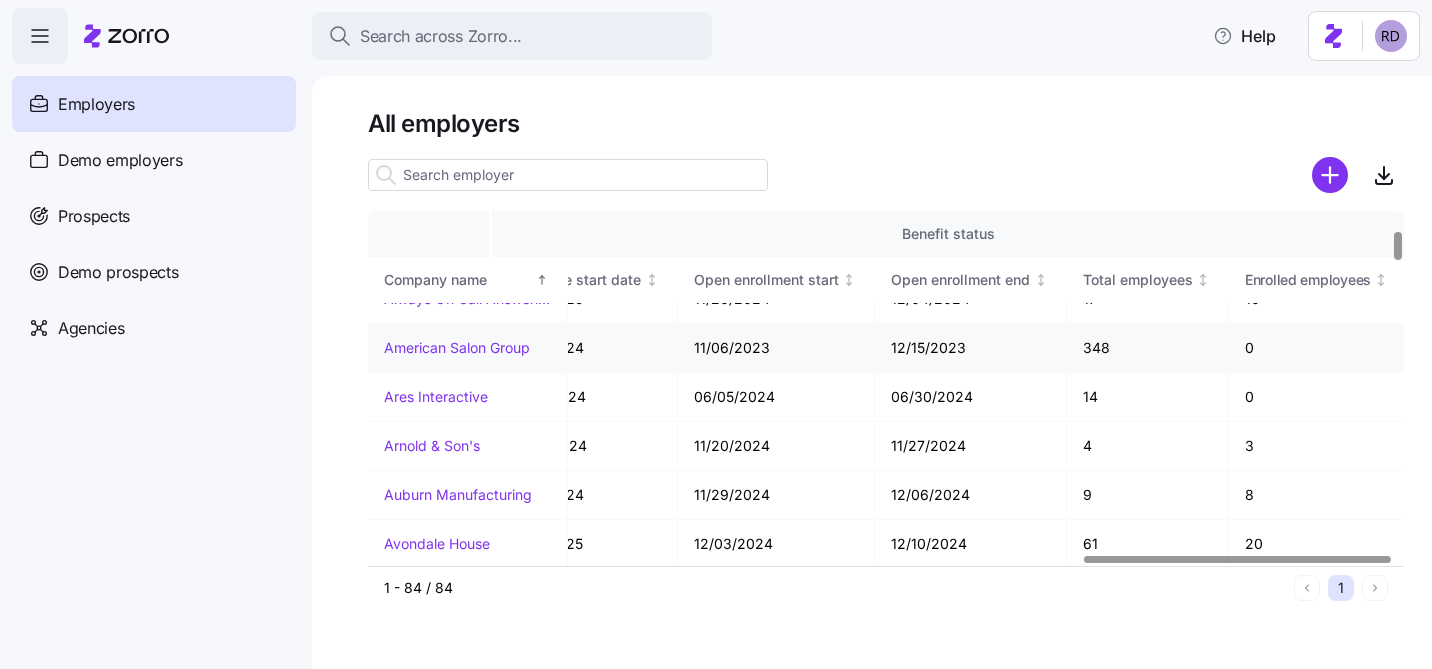 click on "American Salon Group" at bounding box center (457, 348) 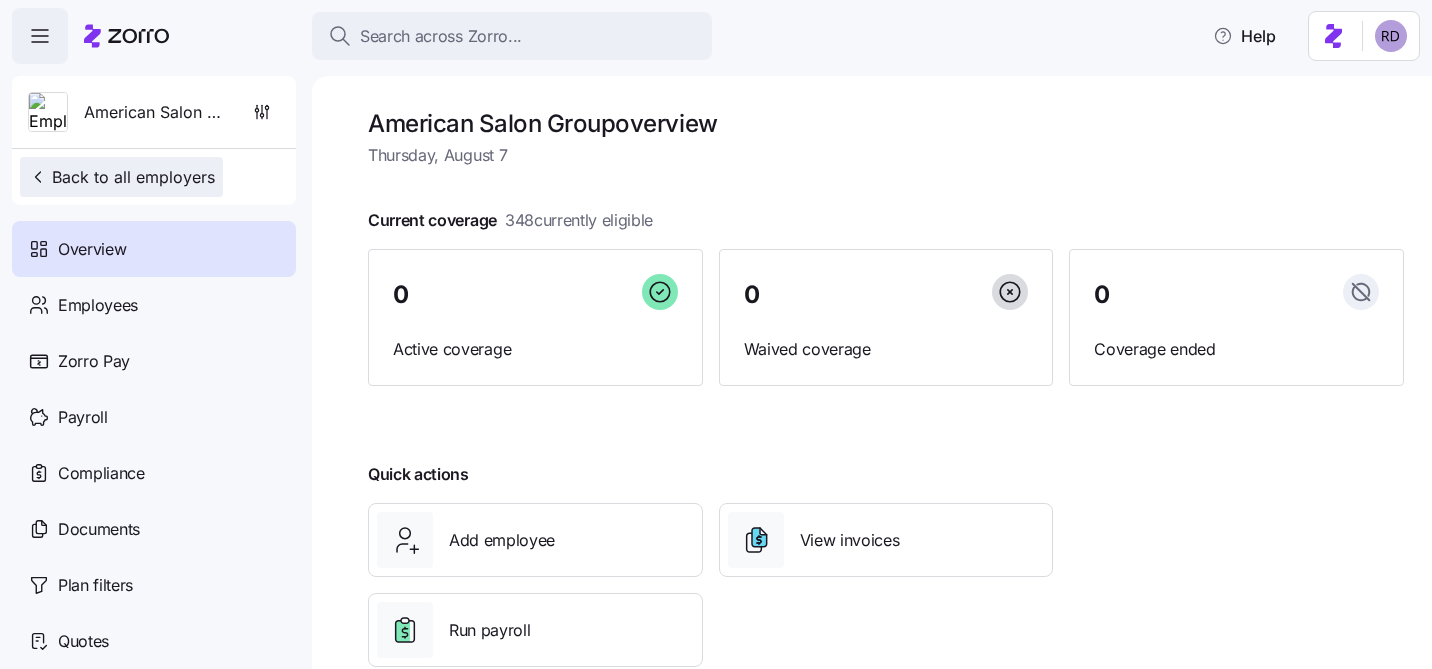 click on "Back to all employers" at bounding box center [121, 177] 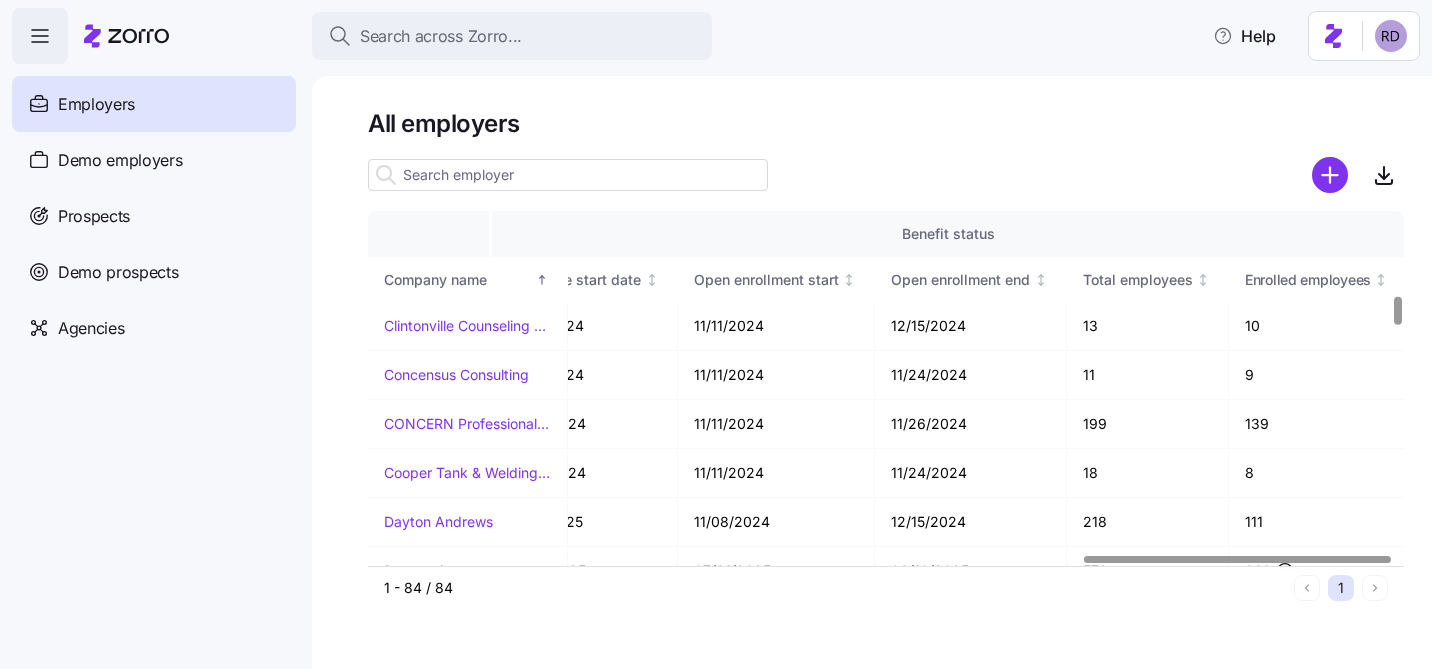 scroll, scrollTop: 1029, scrollLeft: 2416, axis: both 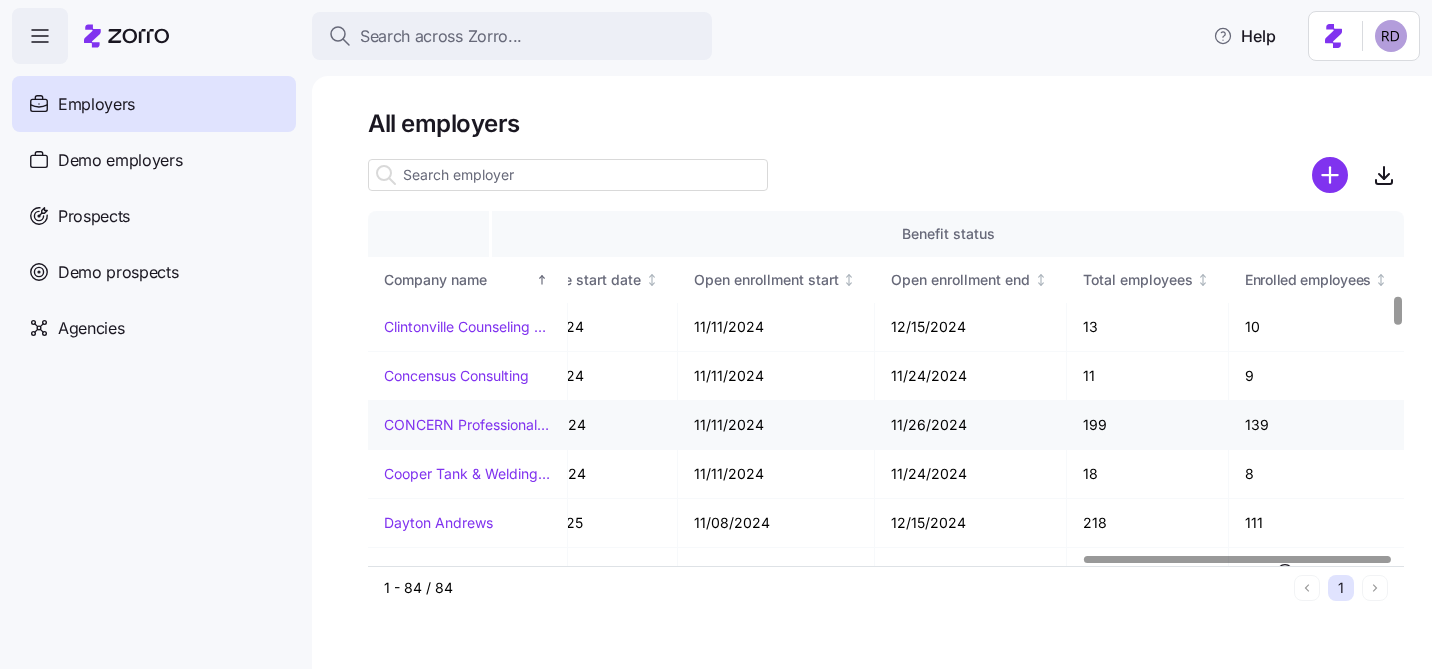 click on "CONCERN Professional Services" at bounding box center (467, 425) 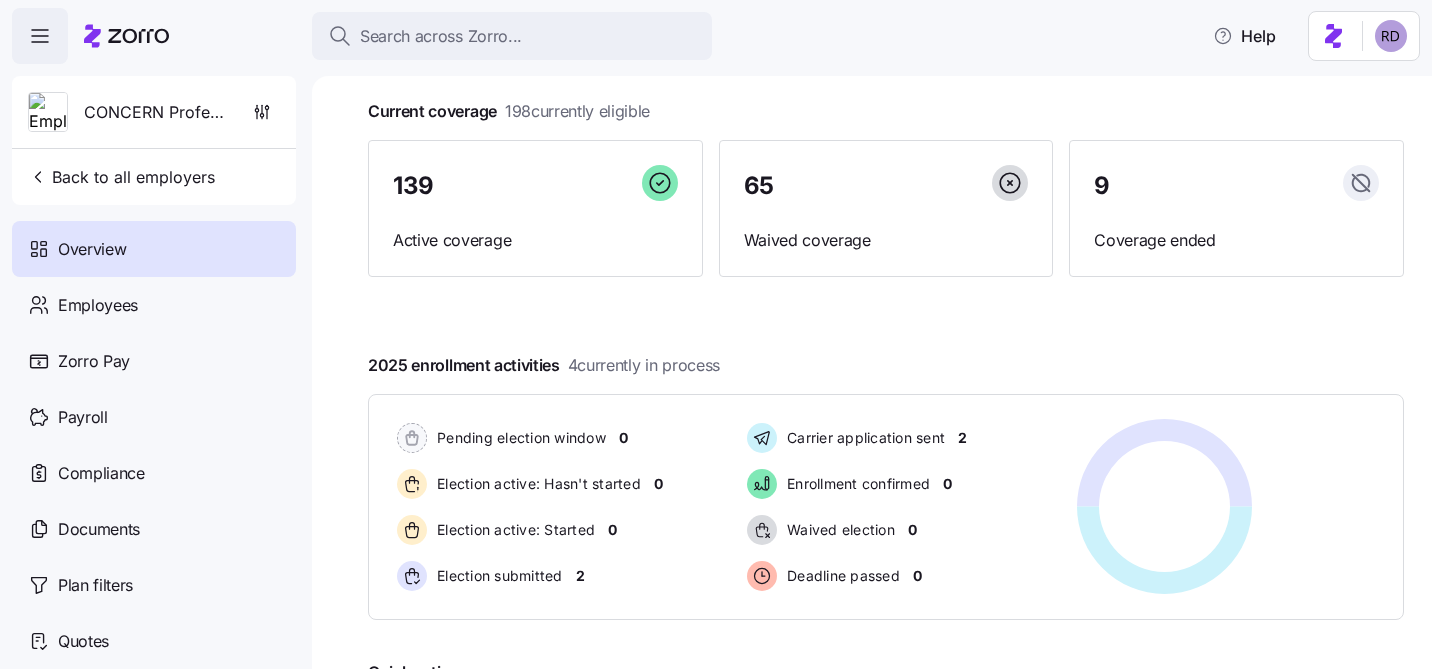 scroll, scrollTop: 108, scrollLeft: 0, axis: vertical 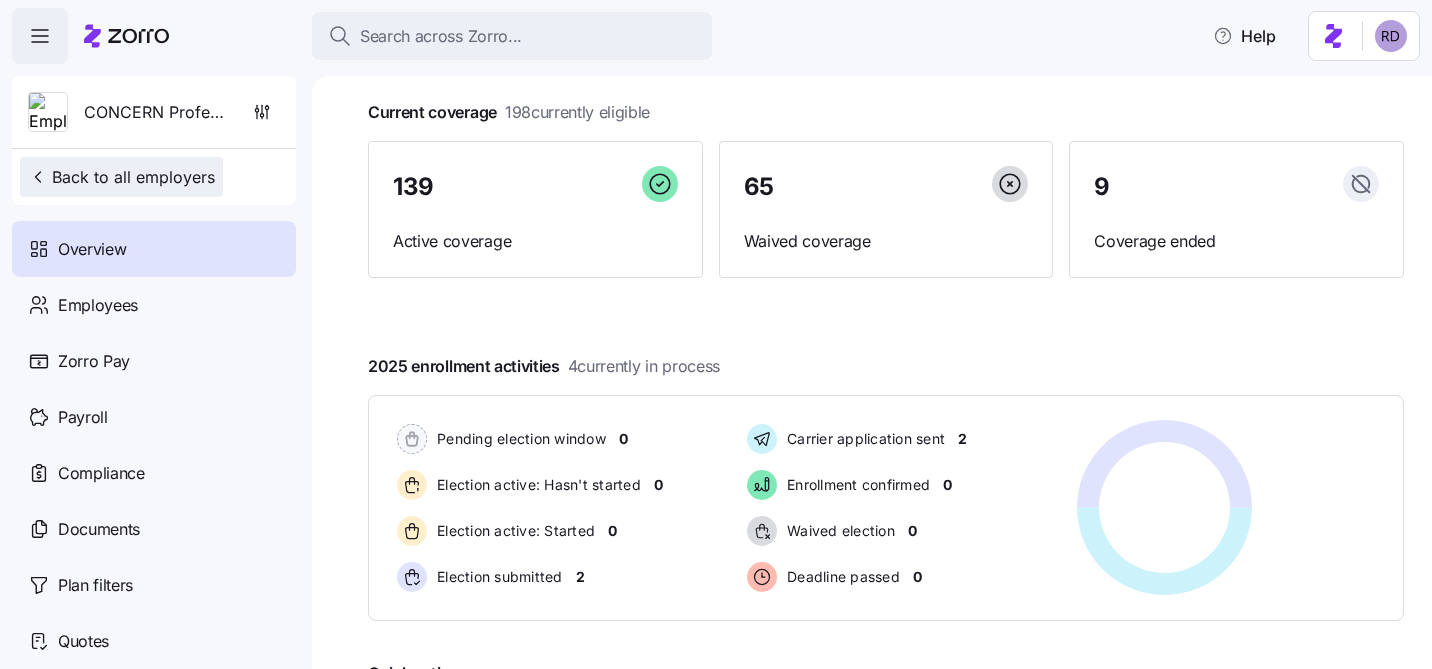click on "Back to all employers" at bounding box center [121, 177] 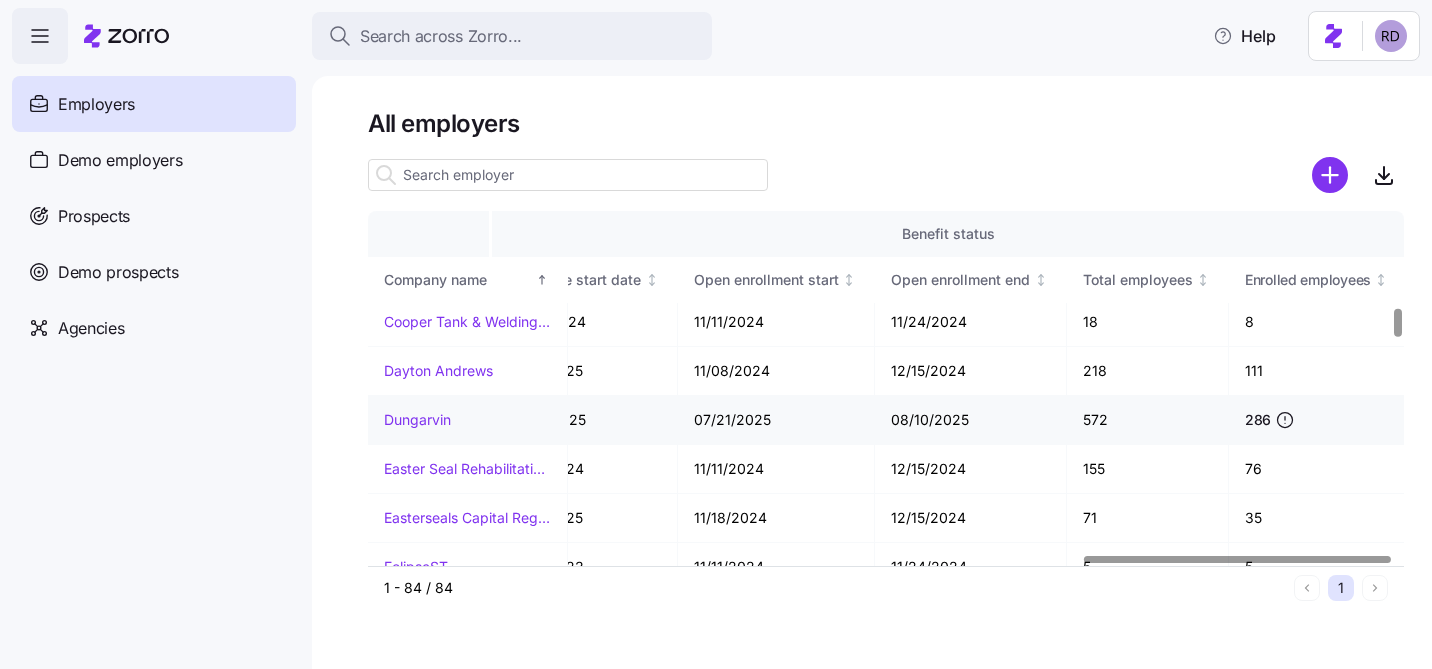 scroll, scrollTop: 1182, scrollLeft: 2416, axis: both 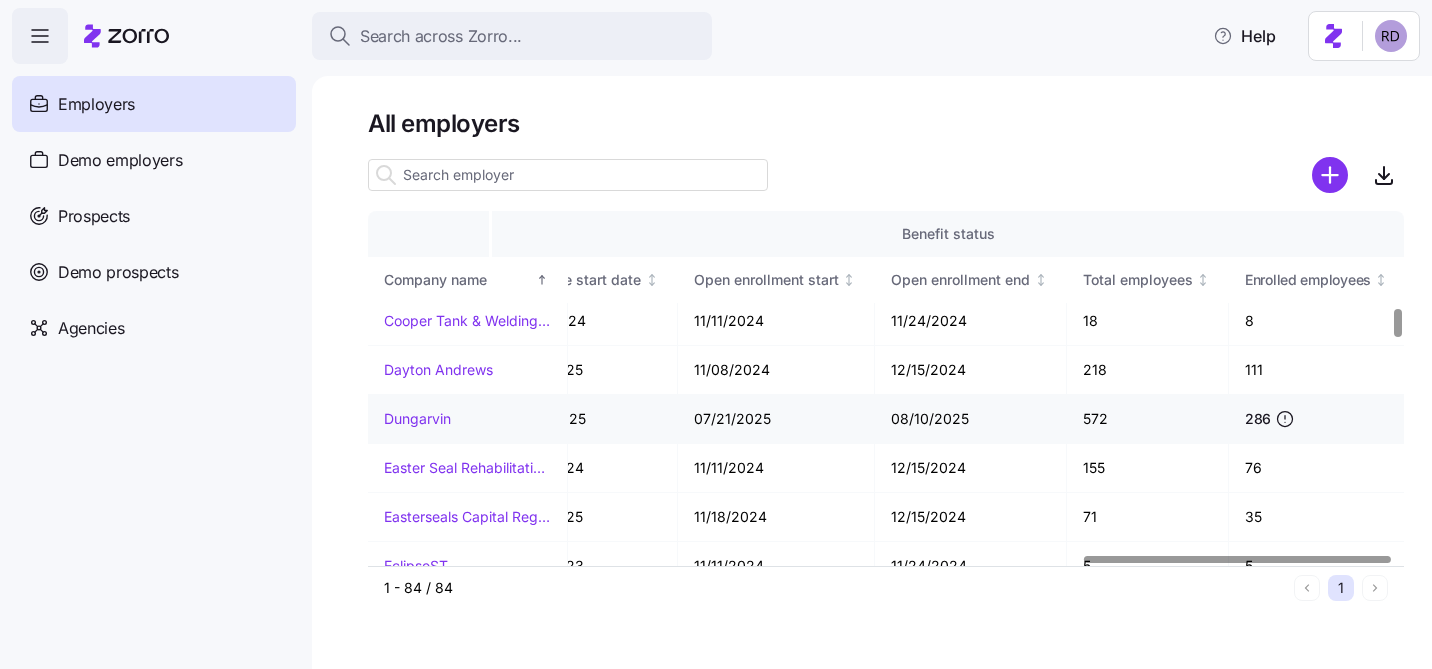 click on "Dungarvin" at bounding box center (417, 419) 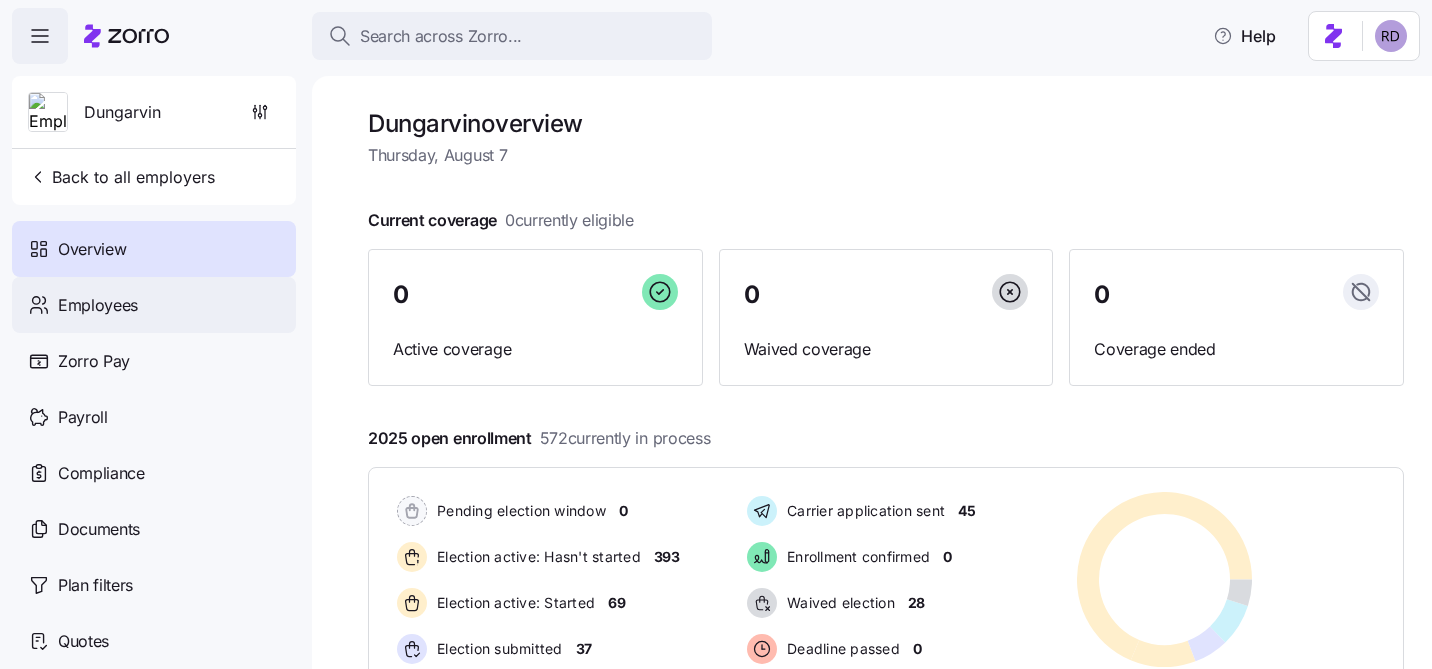 click on "Employees" at bounding box center (154, 305) 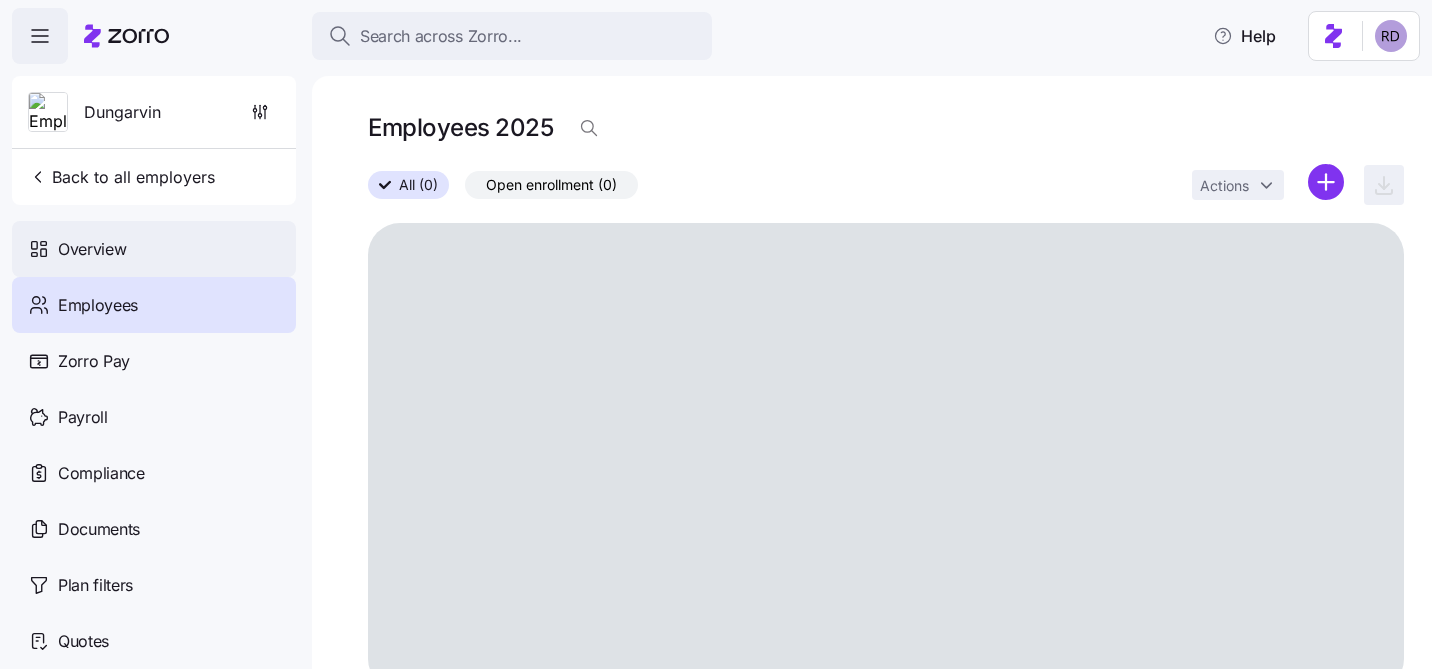 click on "Overview" at bounding box center [154, 249] 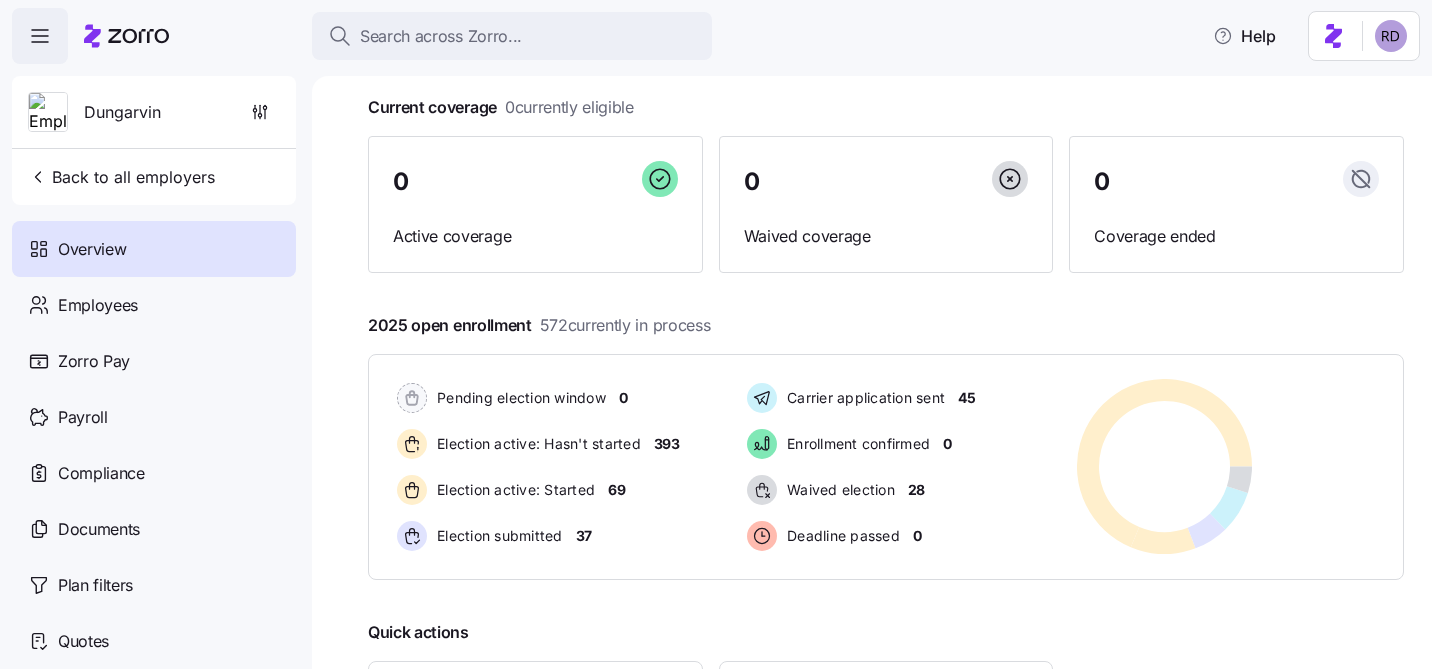 scroll, scrollTop: 115, scrollLeft: 0, axis: vertical 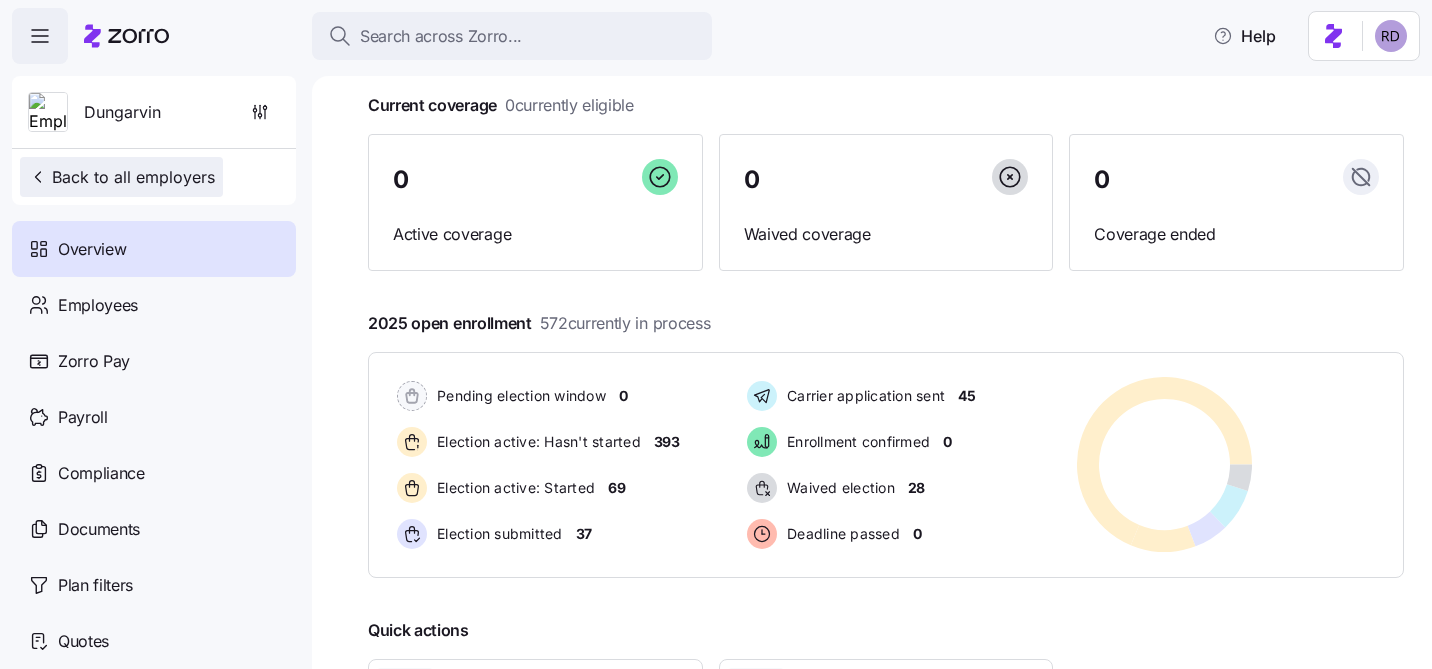 click on "Back to all employers" at bounding box center (121, 177) 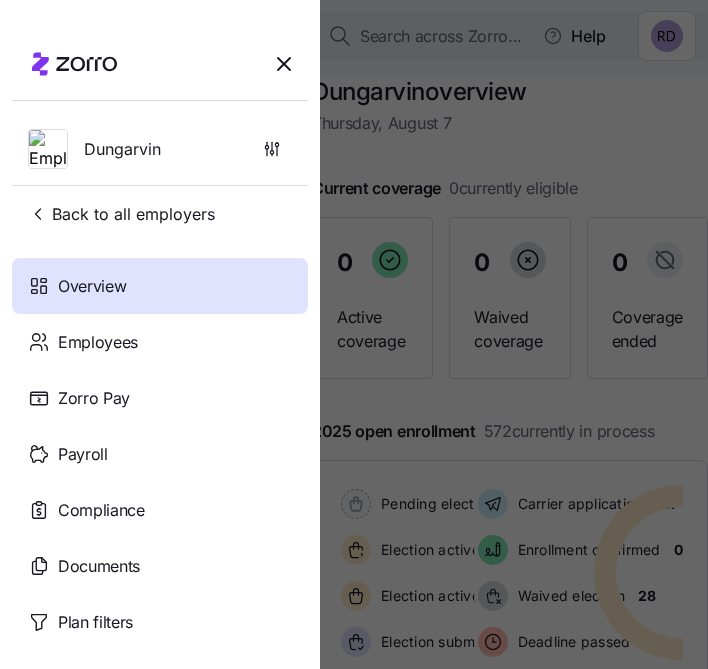 click 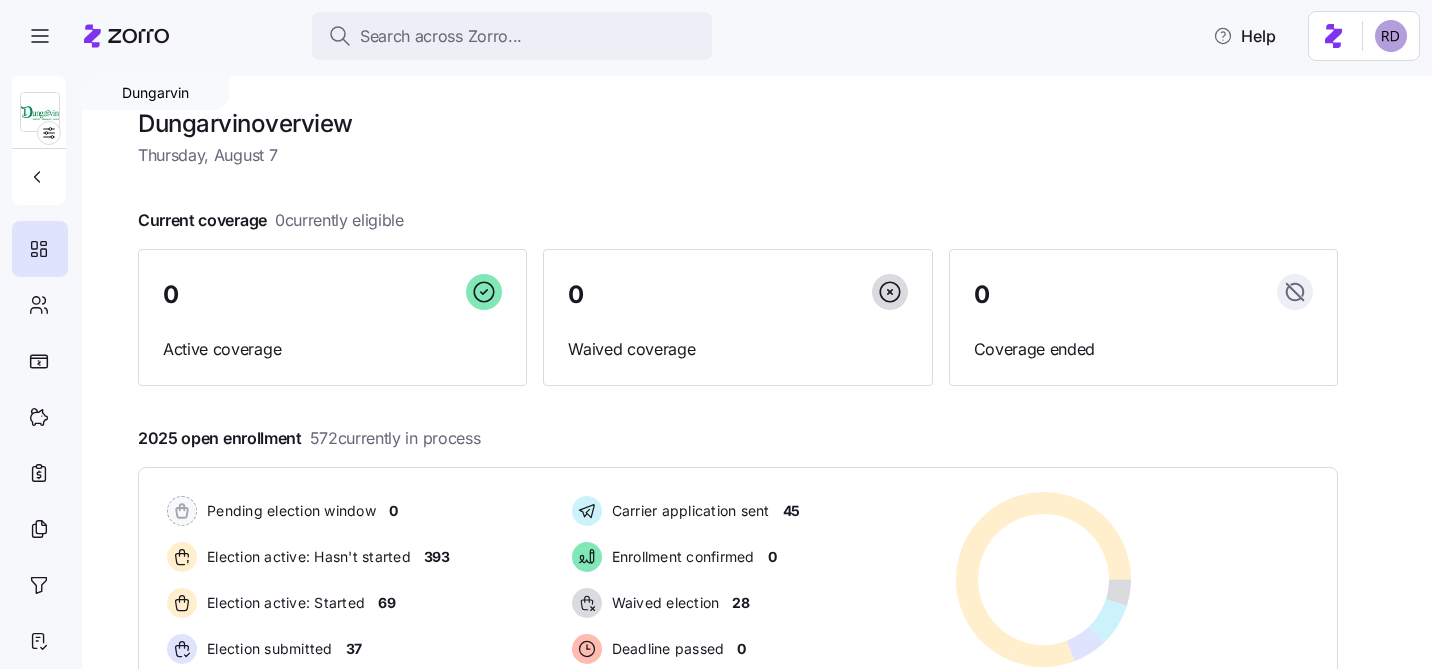 click on "Search across Zorro... Help Dungarvin Dungarvin  overview Thursday, August 7 Current coverage 0  currently eligible 0 Active coverage 0 Waived coverage 0 Coverage ended 2025   open enrollment 572  currently in process Pending election window 0 Election active: Hasn't started 393 Election active: Started 69 Election submitted 37 Carrier application sent 45 Enrollment confirmed 0 Waived election 28 Deadline passed 0 Pending election window 0 Election active: Hasn't started 393 Election active: Started 69 Election submitted 37 Carrier application sent 45 Enrollment confirmed 0 Waived election 28 Deadline passed 0 Quick actions Add employee View invoices Run payroll Company Overview" at bounding box center [716, 328] 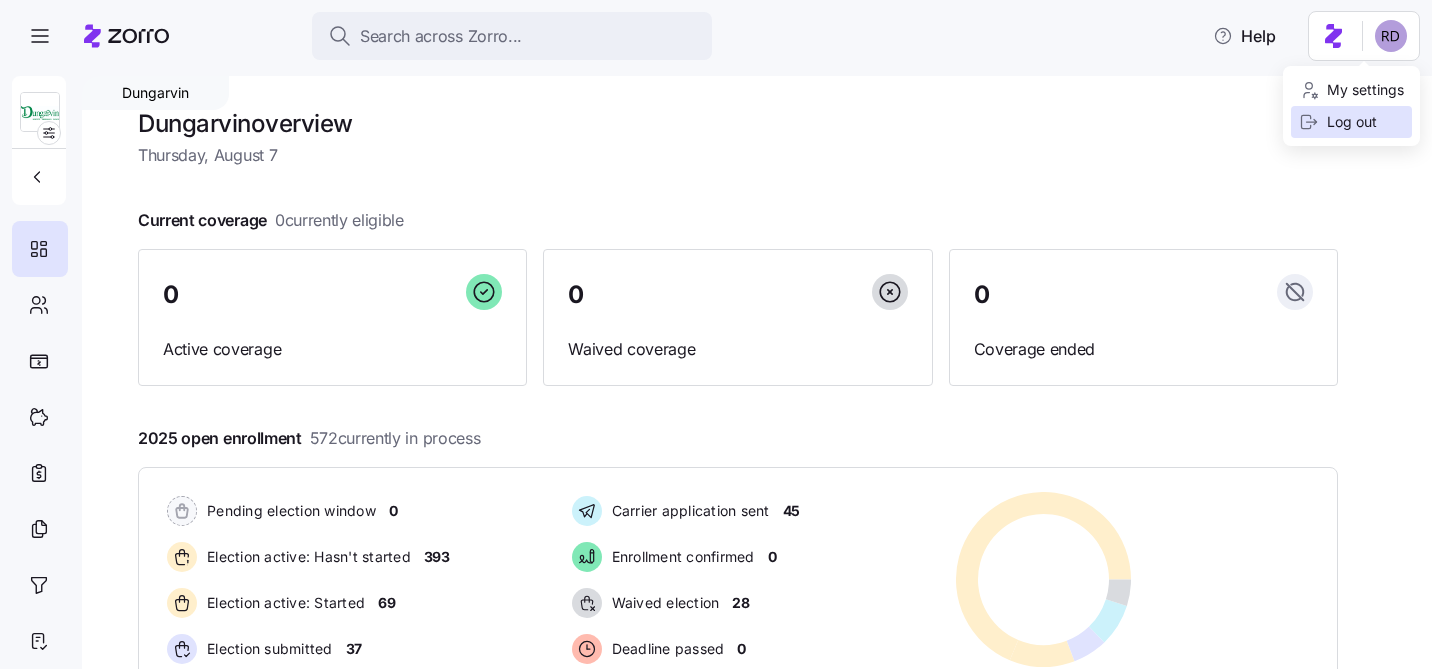 click on "Log out" at bounding box center [1351, 122] 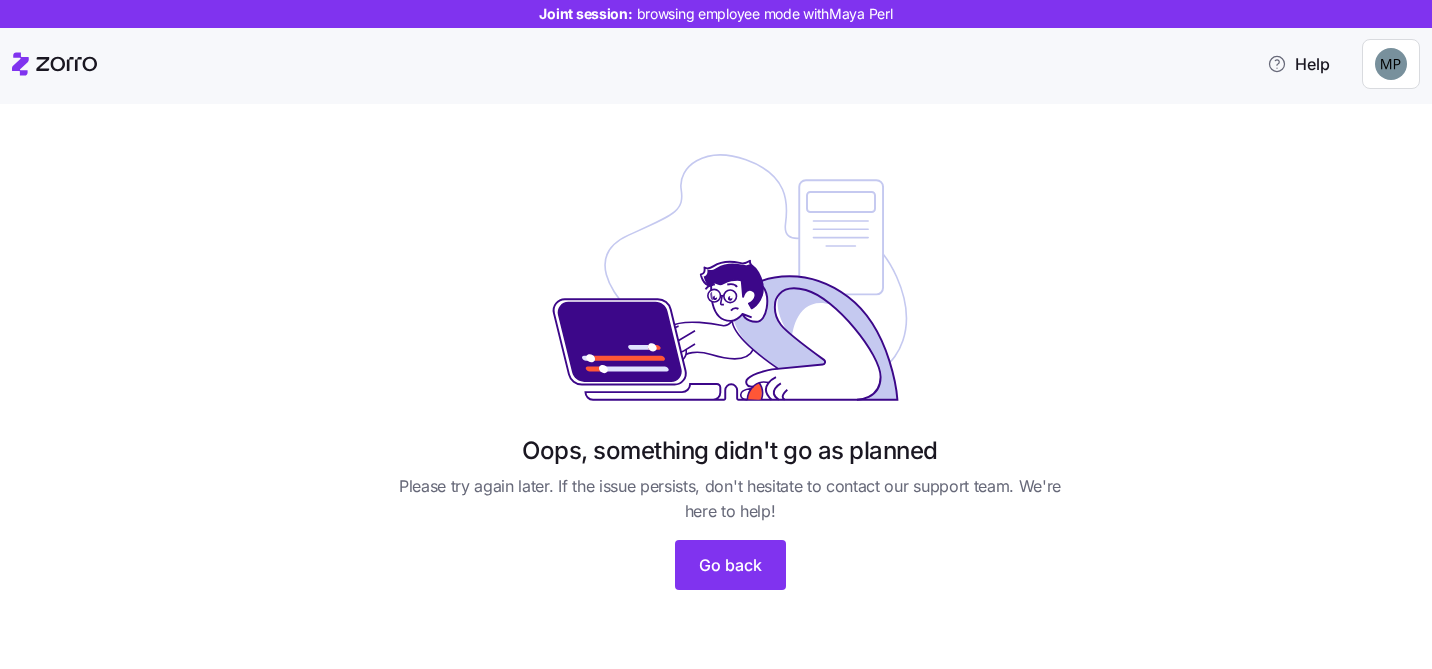 scroll, scrollTop: 0, scrollLeft: 0, axis: both 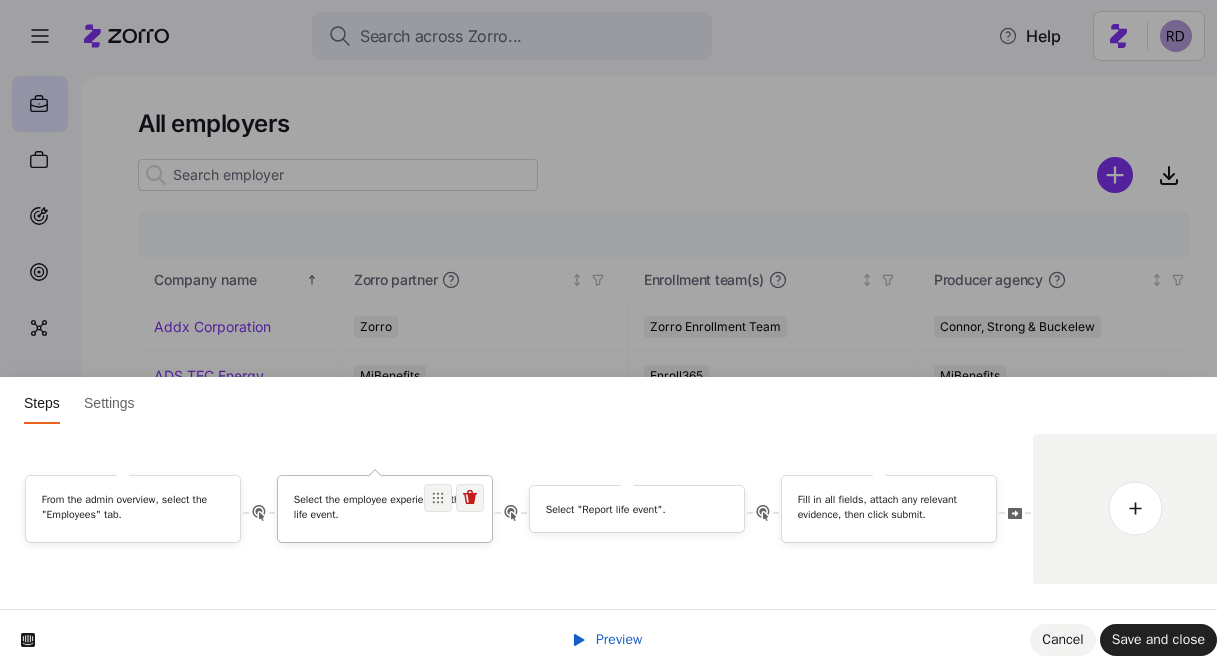 click on "Select the employee experiencing the life event." at bounding box center (385, 506) 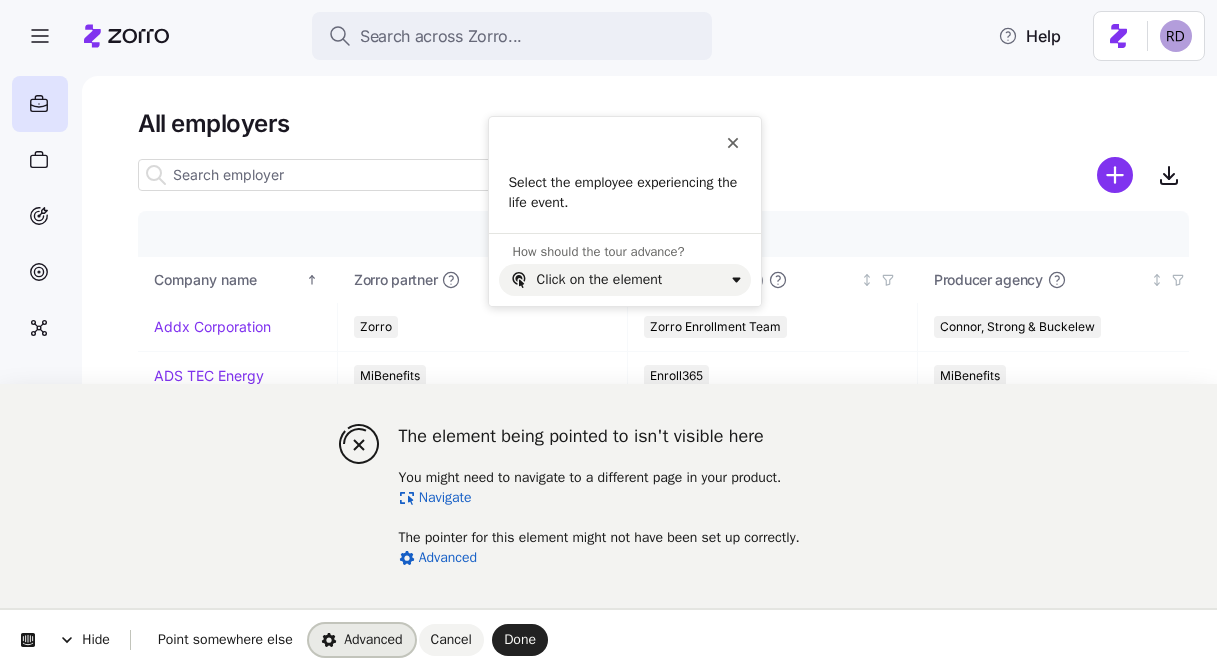 click 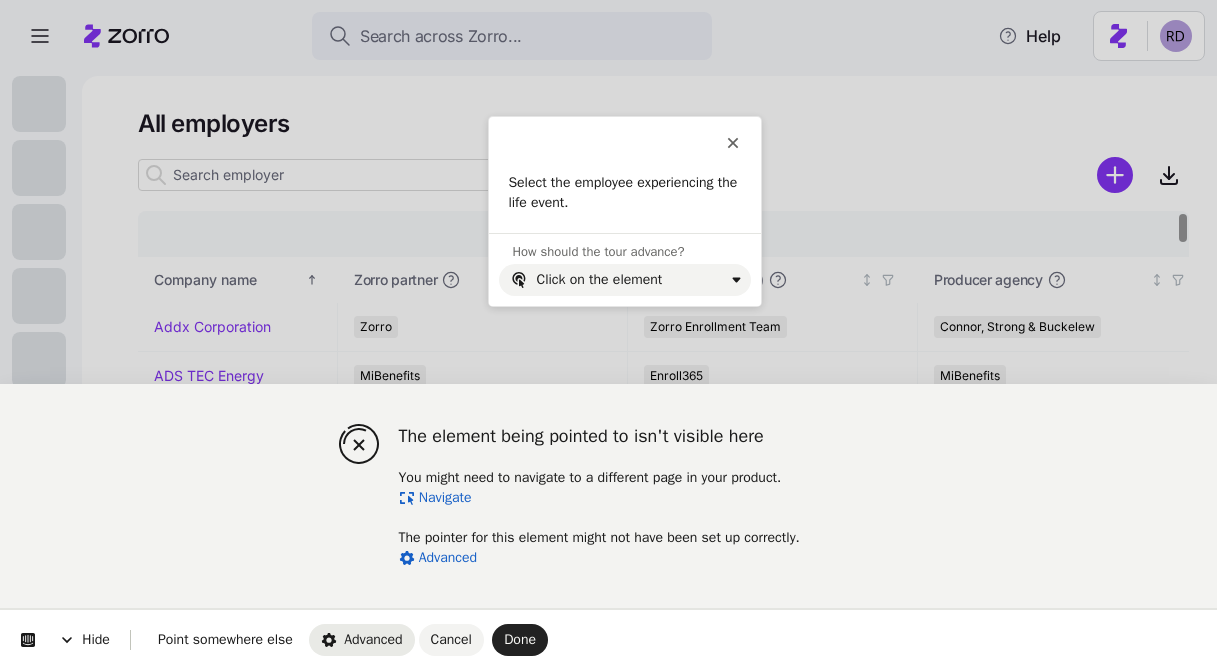 scroll, scrollTop: 0, scrollLeft: 0, axis: both 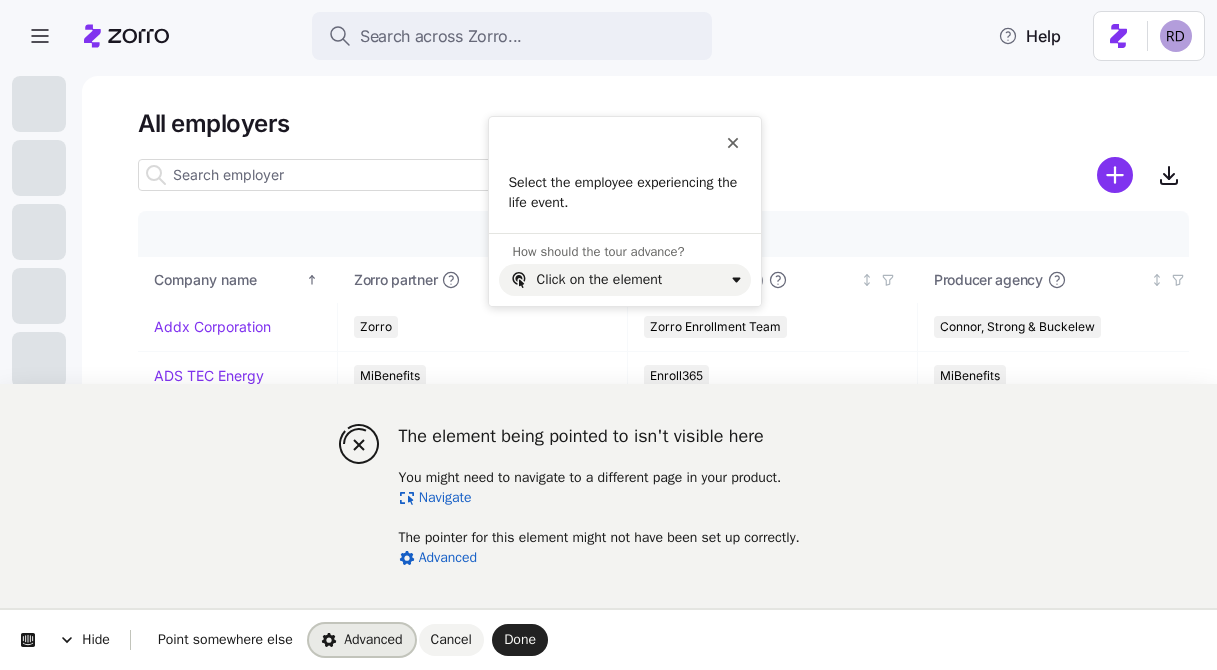 click on "Advanced" at bounding box center (362, 639) 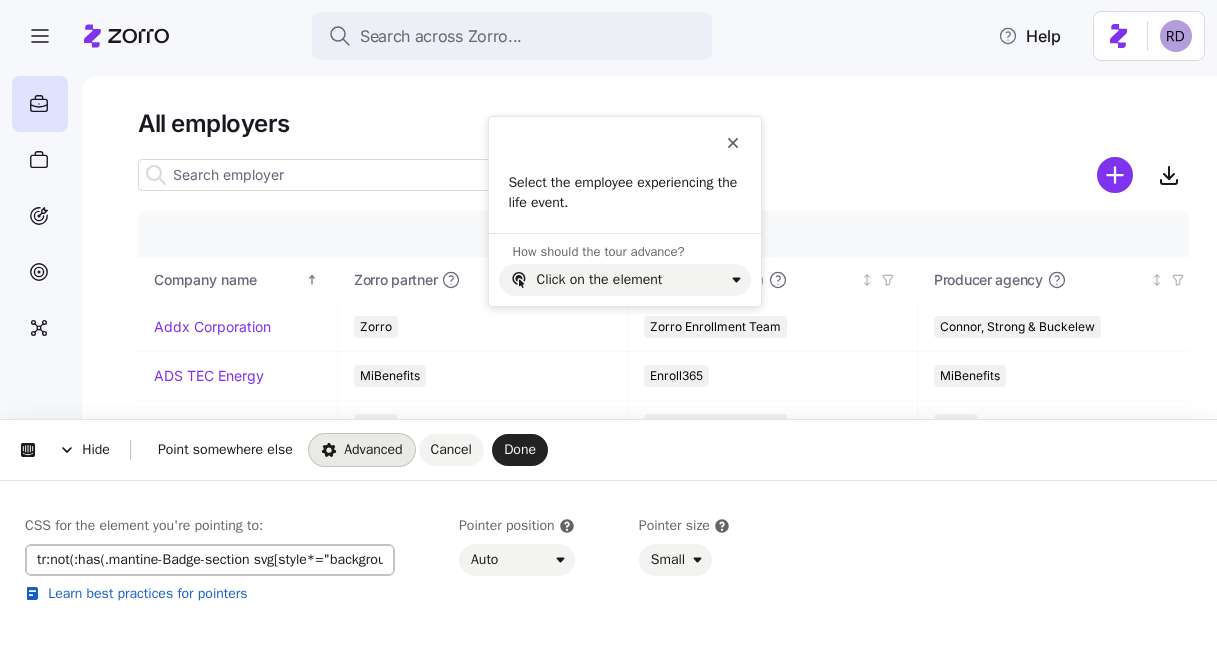 click on "tr:not(:has(.mantine-Badge-section svg[style*="background-color: rgb(255, 239, 204)"])) a[href*="/employees/"][href*="/enrollments/"]" at bounding box center (210, 560) 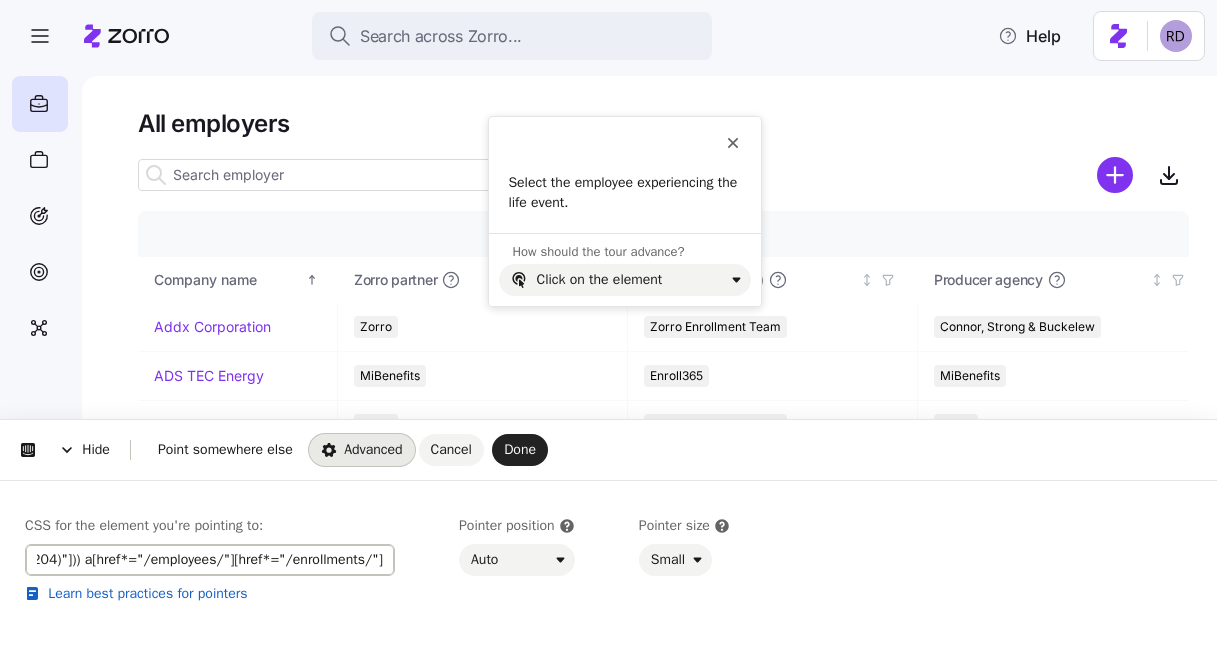 scroll, scrollTop: 0, scrollLeft: 0, axis: both 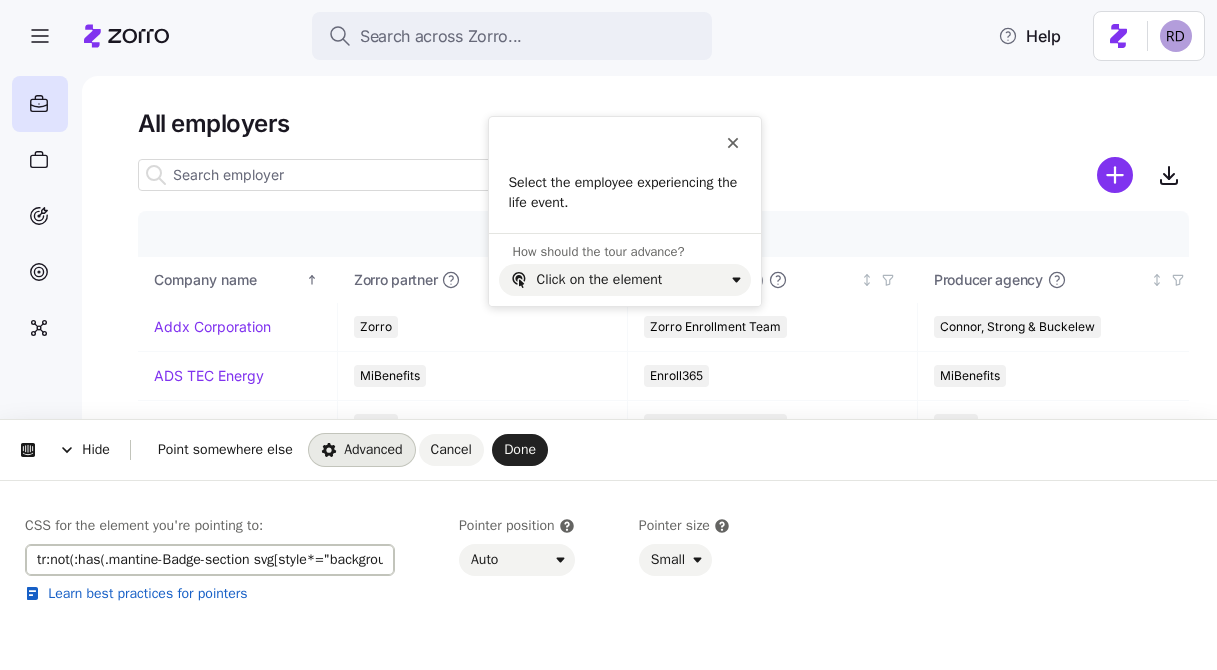 paste on "has(.tabler-icon-shopping-bag-check, .tabler-icon-shopping-bag-x, .tabler-icon-brand-telegram, .tabler-icon-writing-sign, .tabler-icon-circle-check, .tabler-icon-circle-x, .tabler-icon-clock-hour-3" 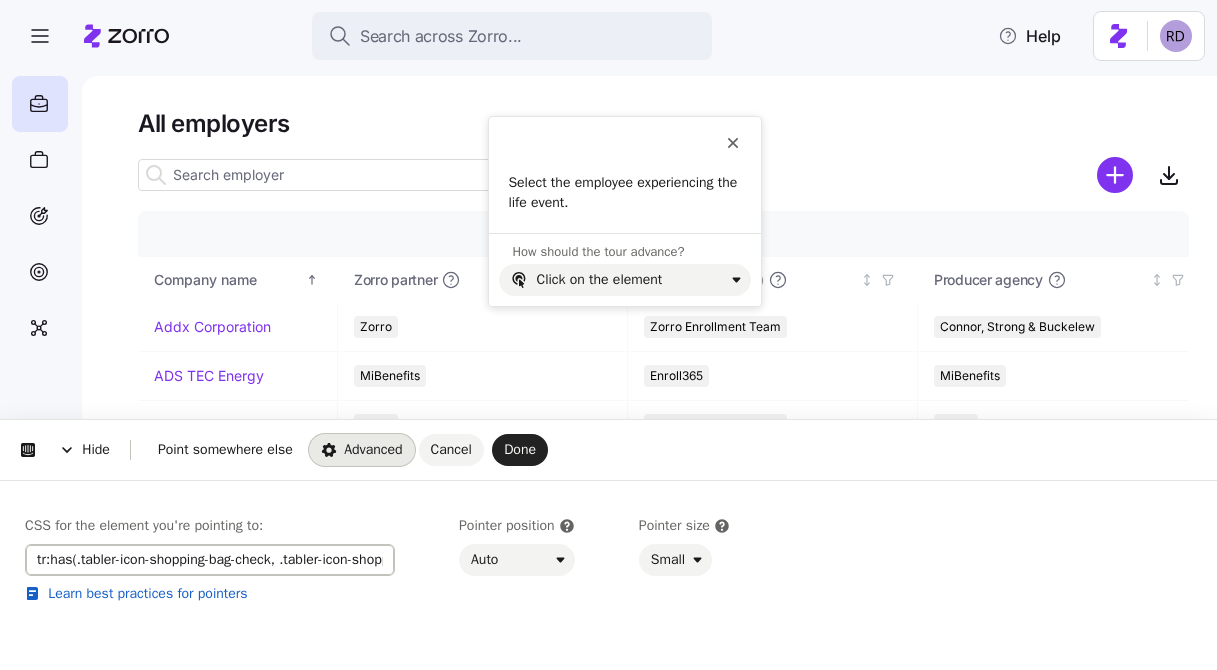 scroll, scrollTop: 0, scrollLeft: 1286, axis: horizontal 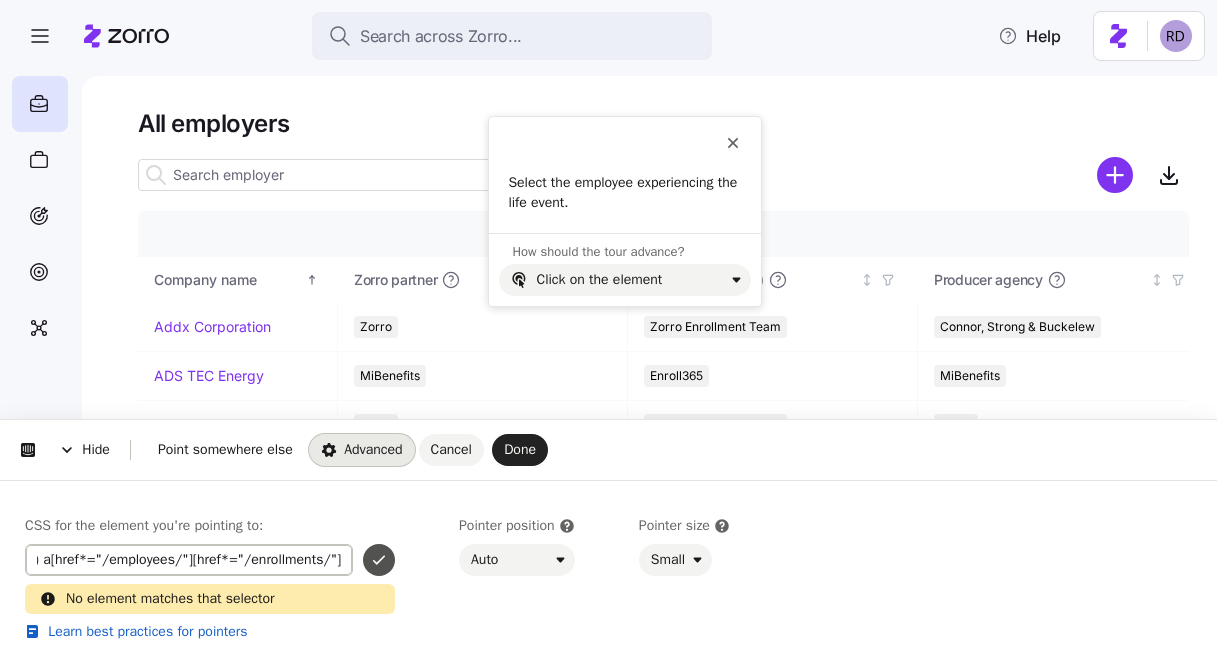 type on "tr:has(.tabler-icon-shopping-bag-check, .tabler-icon-shopping-bag-x, .tabler-icon-brand-telegram, .tabler-icon-writing-sign, .tabler-icon-circle-check, .tabler-icon-circle-x, .tabler-icon-clock-hour-3) a[href*="/employees/"][href*="/enrollments/"]" 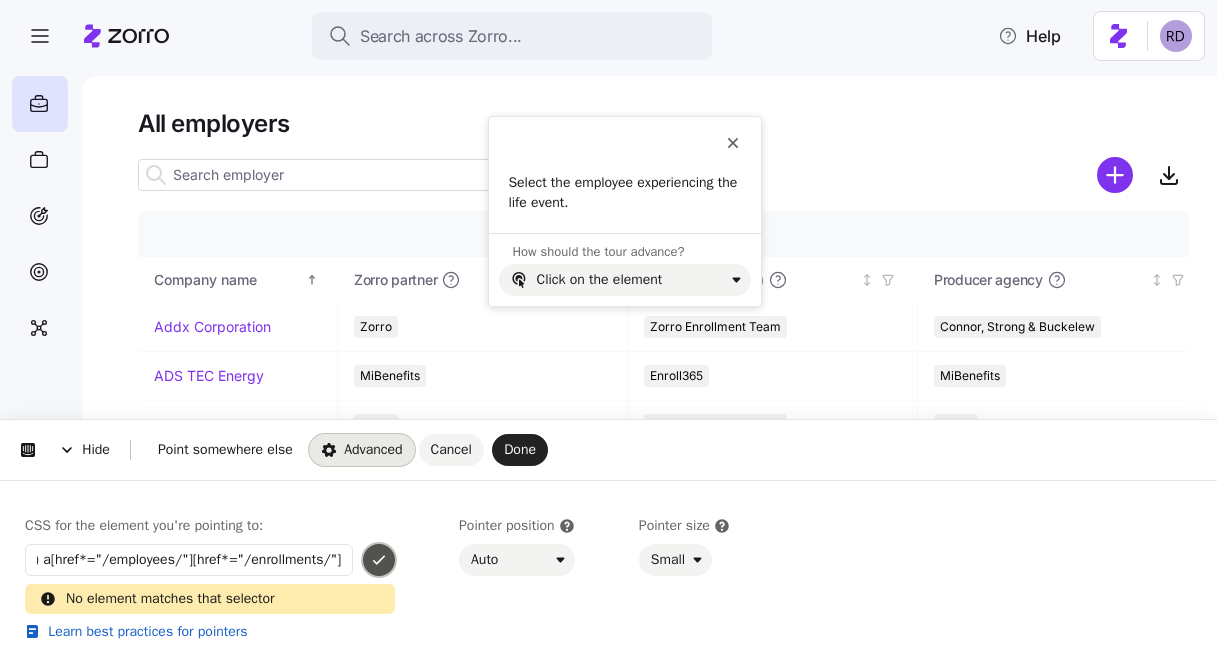 click 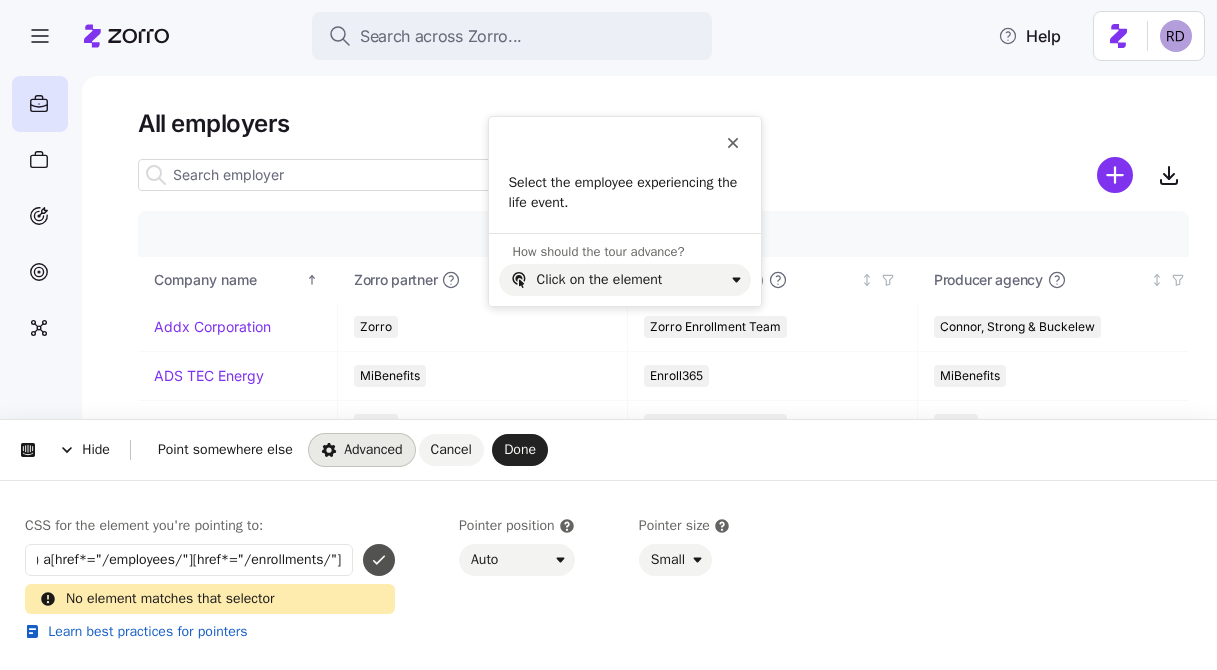 scroll, scrollTop: 0, scrollLeft: 0, axis: both 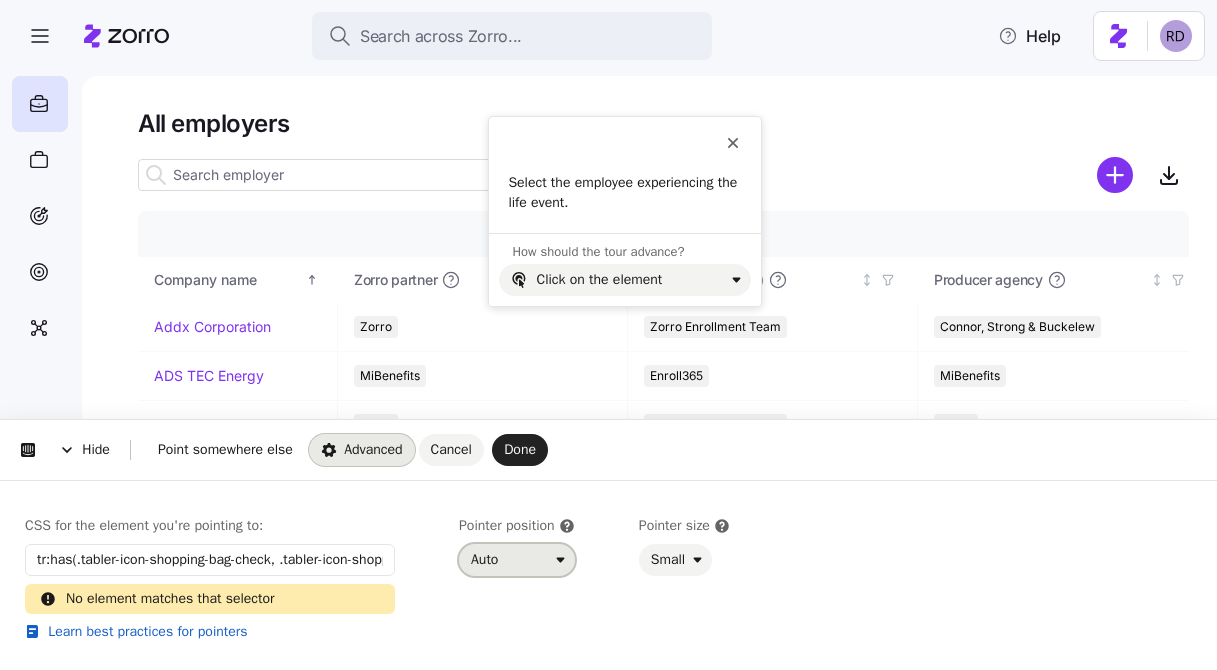 click on "Auto" at bounding box center (509, 560) 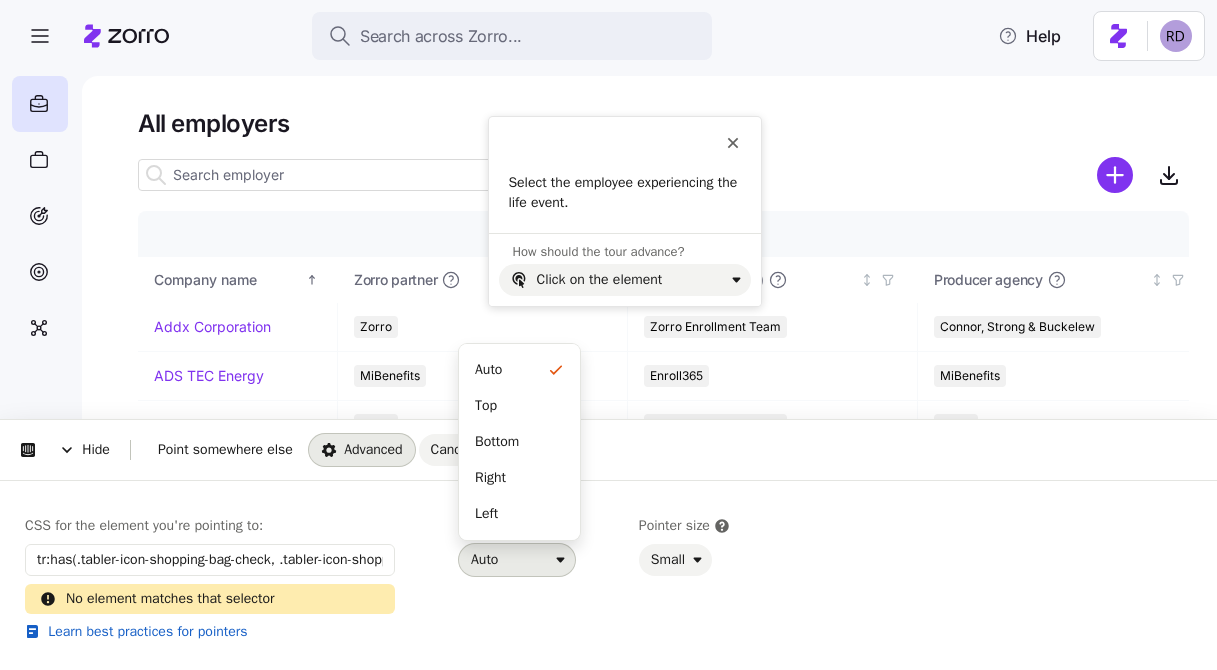 click on "Auto" at bounding box center (509, 560) 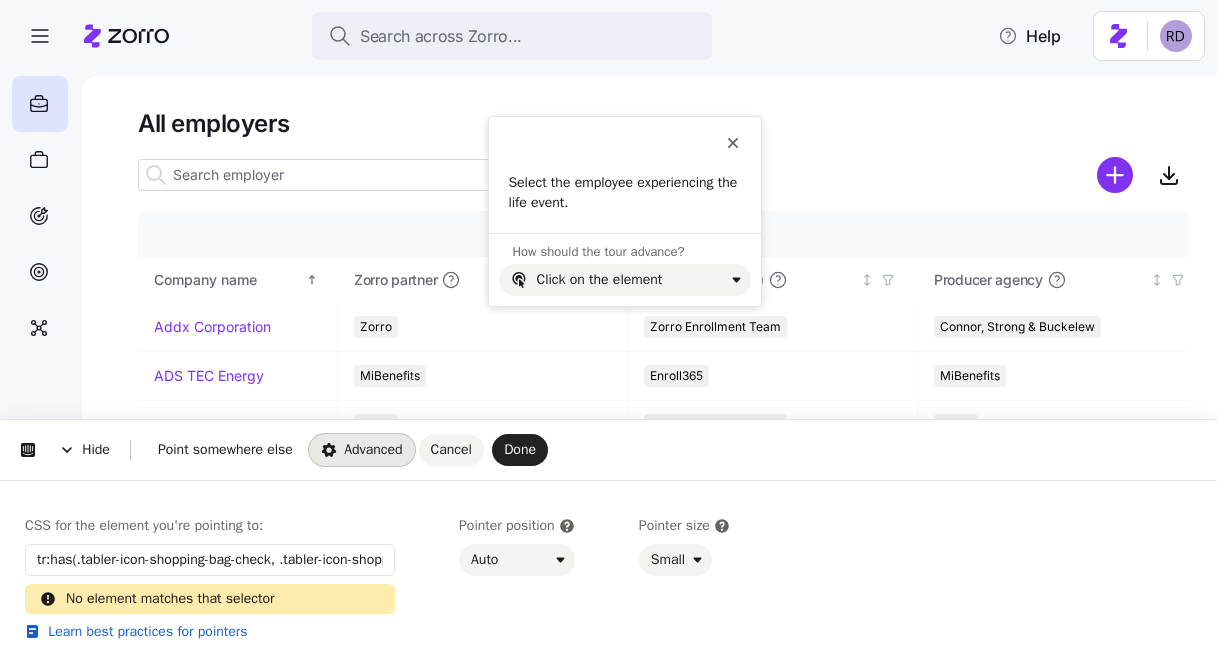 click on "CSS for the element you're pointing to:
tr:has(.tabler-icon-shopping-bag-check, .tabler-icon-shopping-bag-x, .tabler-icon-brand-telegram, .tabler-icon-writing-sign, .tabler-icon-circle-check, .tabler-icon-circle-x, .tabler-icon-clock-hour-3) a[href*="/employees/"][href*="/enrollments/"]
No element matches that selector
Learn best practices for pointers
Pointer position
Auto
Pointer size" at bounding box center [608, 580] 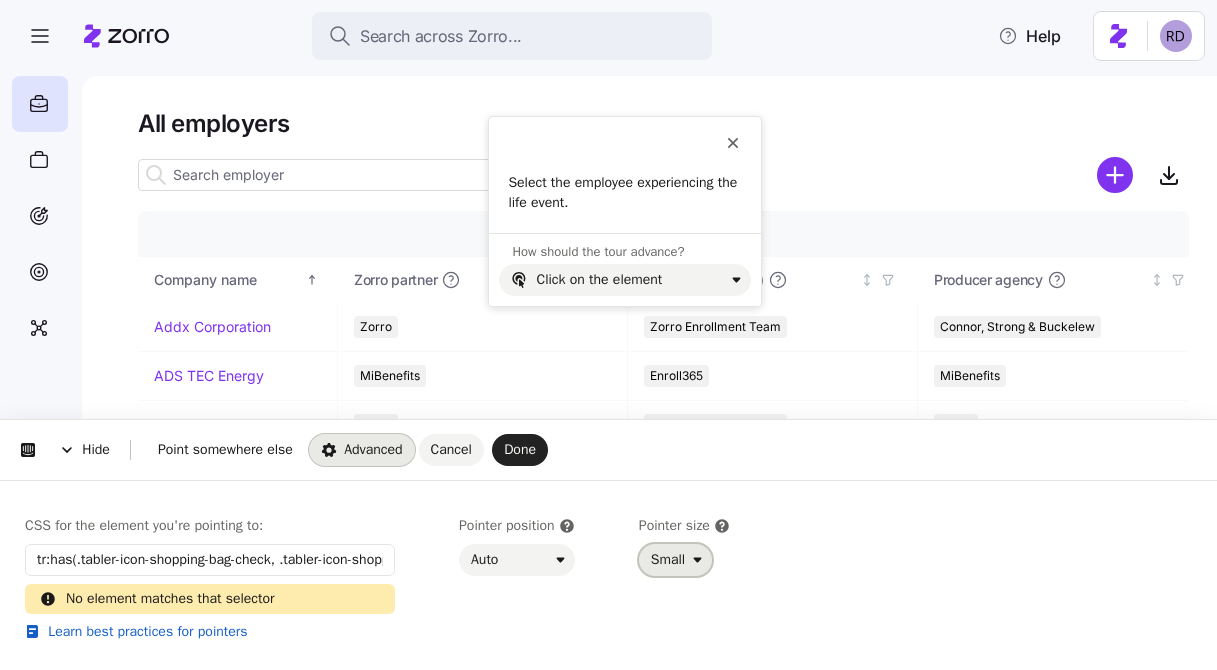 click on "Small" at bounding box center (668, 560) 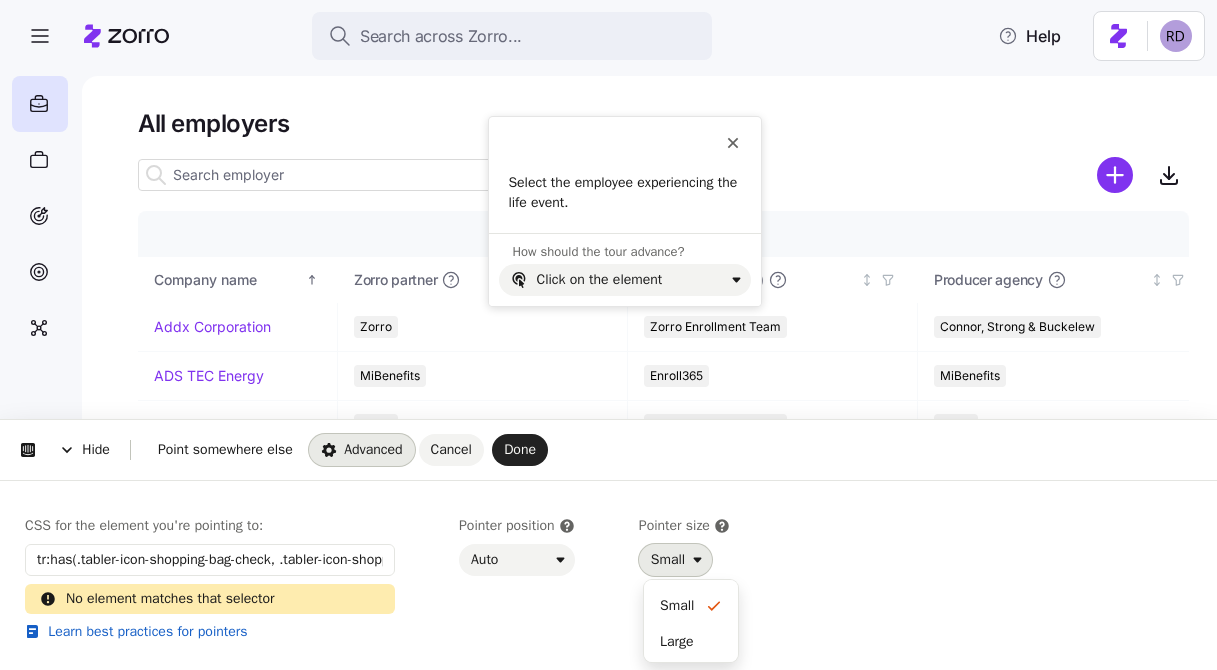 click on "Small" at bounding box center [668, 560] 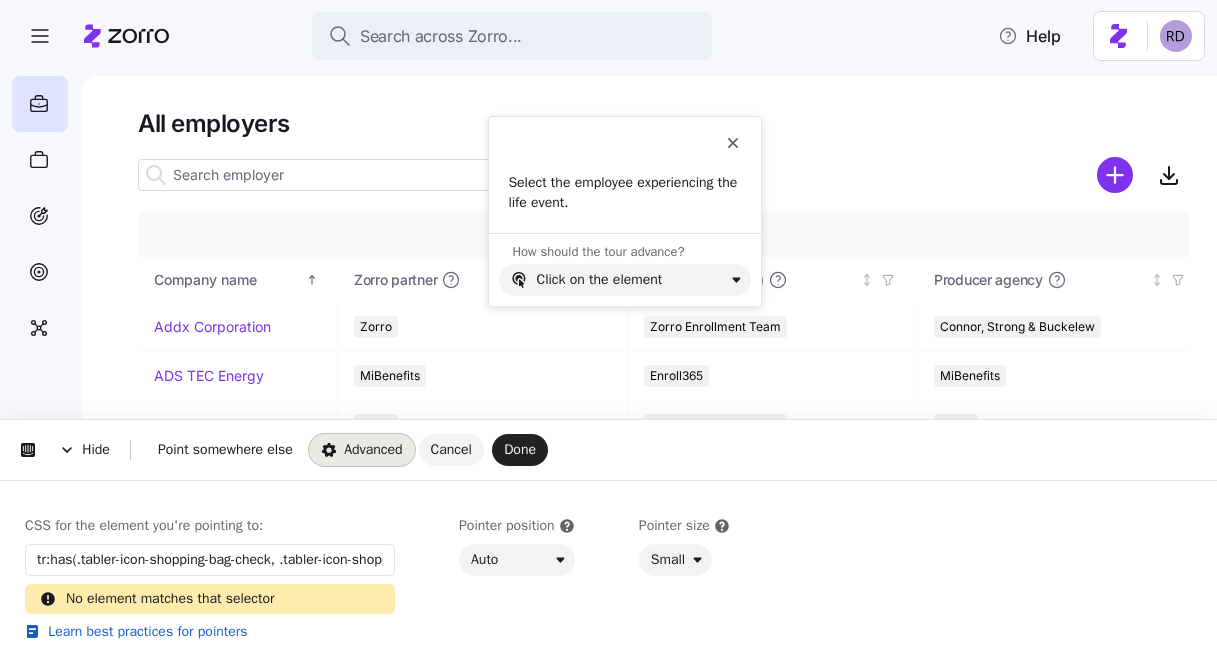 click on "Hide
Point somewhere else
Advanced
Cancel
Done" at bounding box center (608, 450) 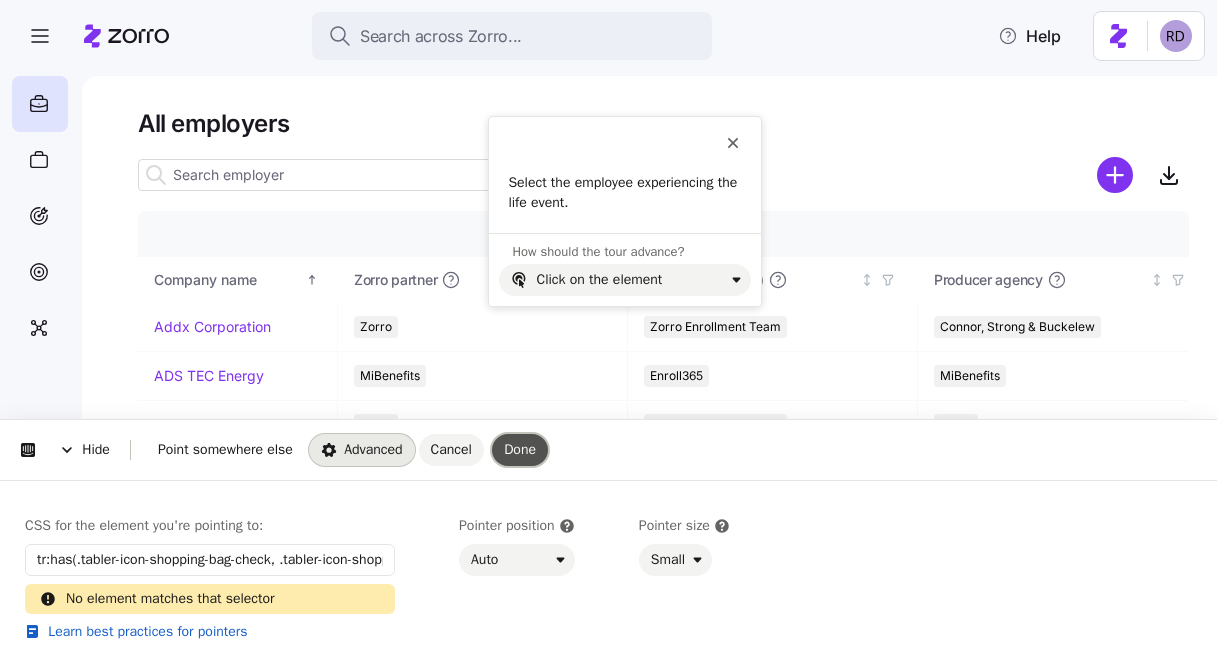 click on "Done" at bounding box center [520, 450] 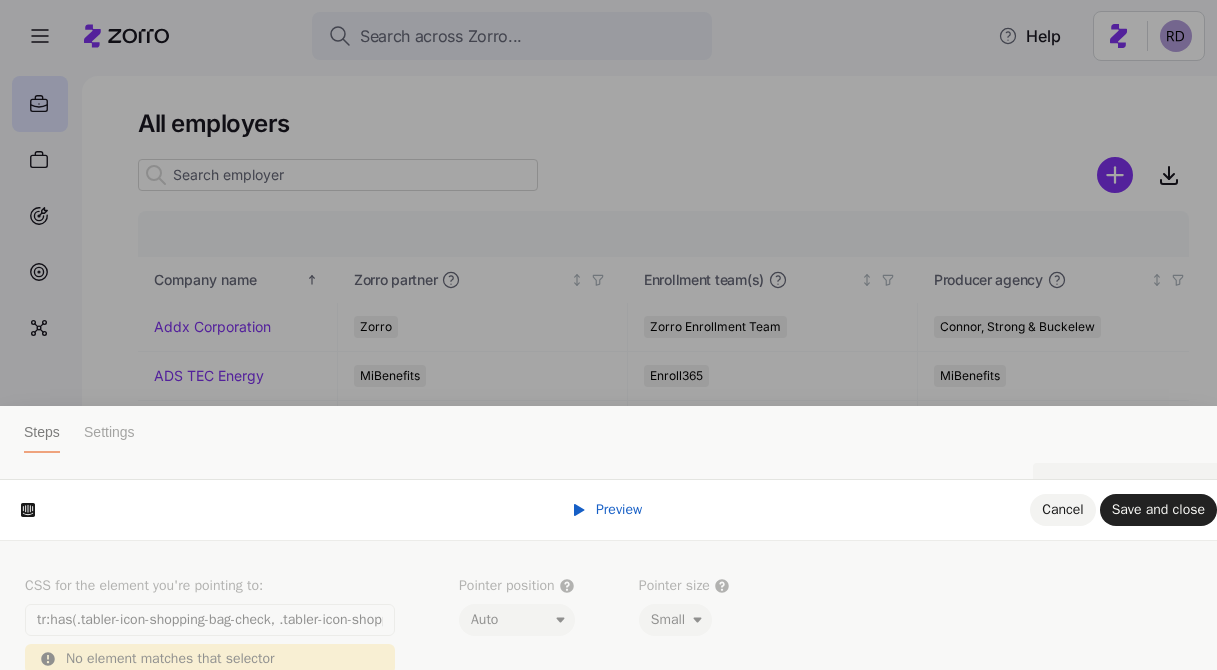 scroll, scrollTop: 56, scrollLeft: 0, axis: vertical 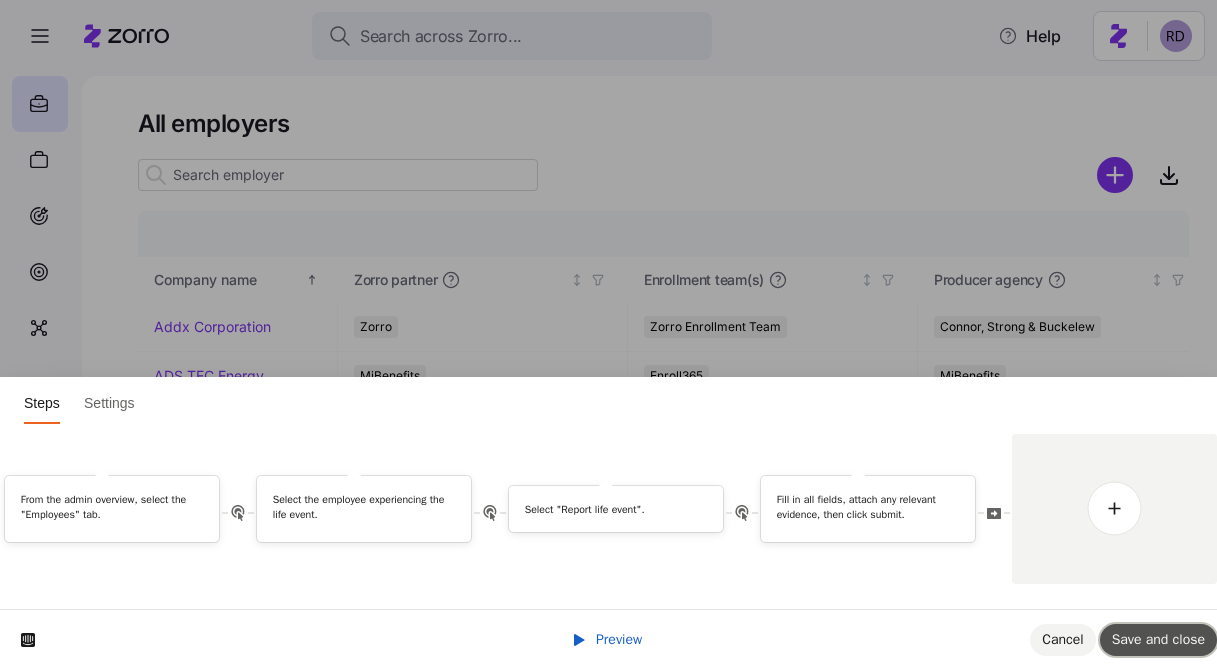 click on "Save and close" at bounding box center [1158, 639] 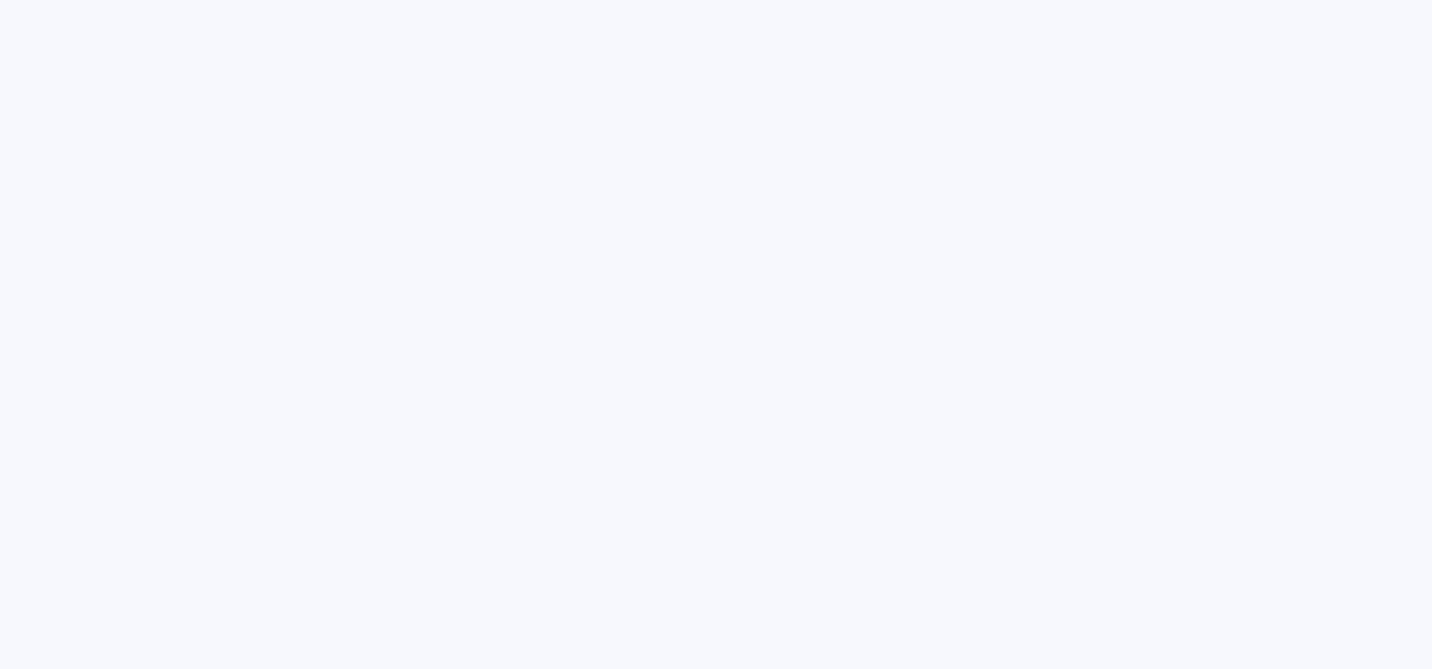 scroll, scrollTop: 0, scrollLeft: 0, axis: both 